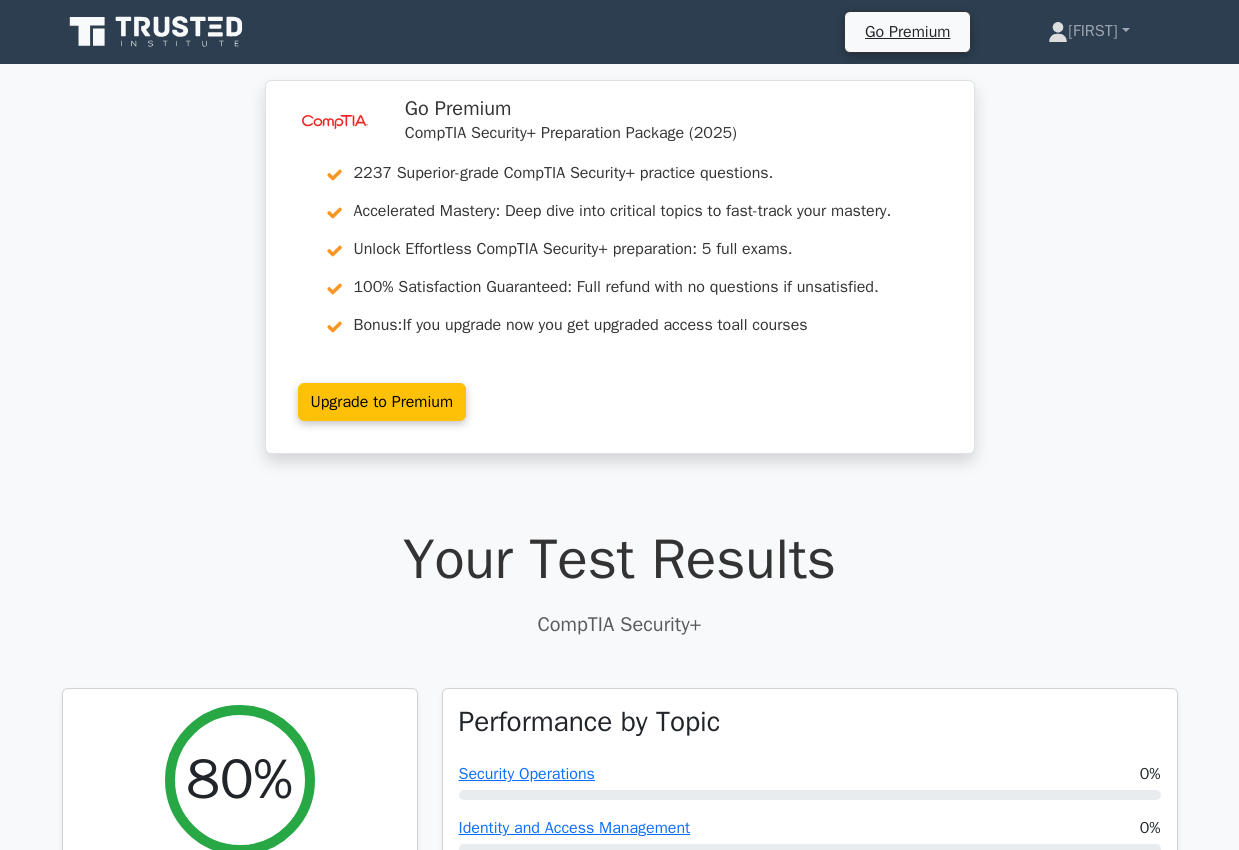 scroll, scrollTop: 0, scrollLeft: 0, axis: both 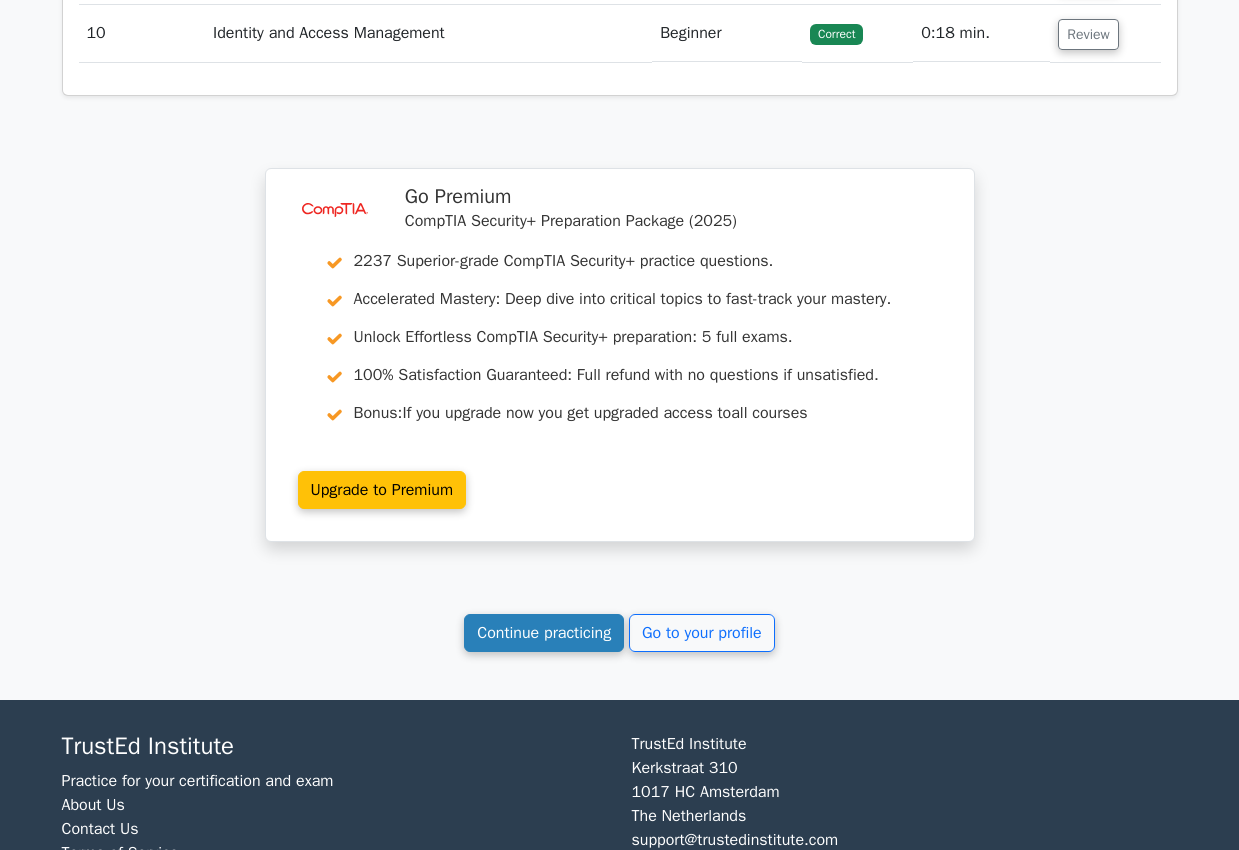 click on "Continue practicing" at bounding box center [544, 633] 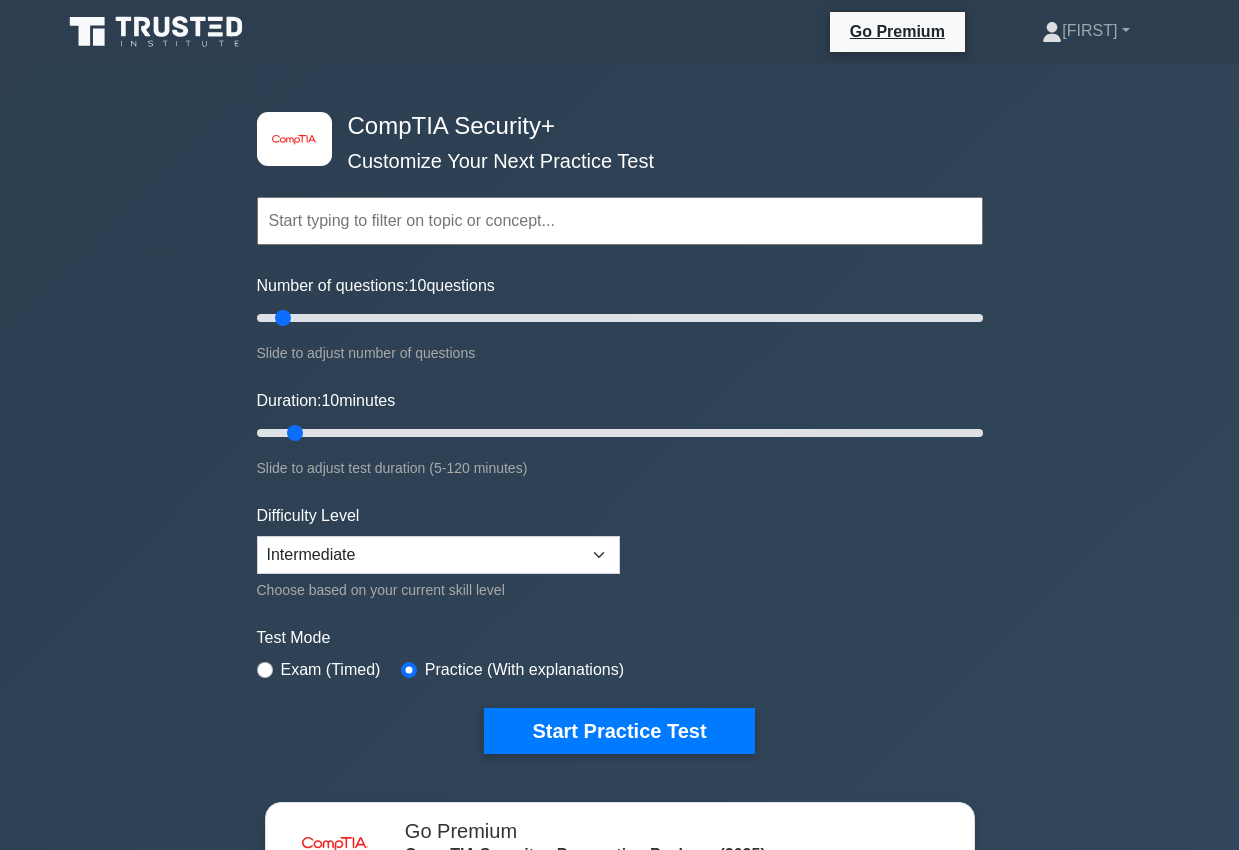 scroll, scrollTop: 0, scrollLeft: 0, axis: both 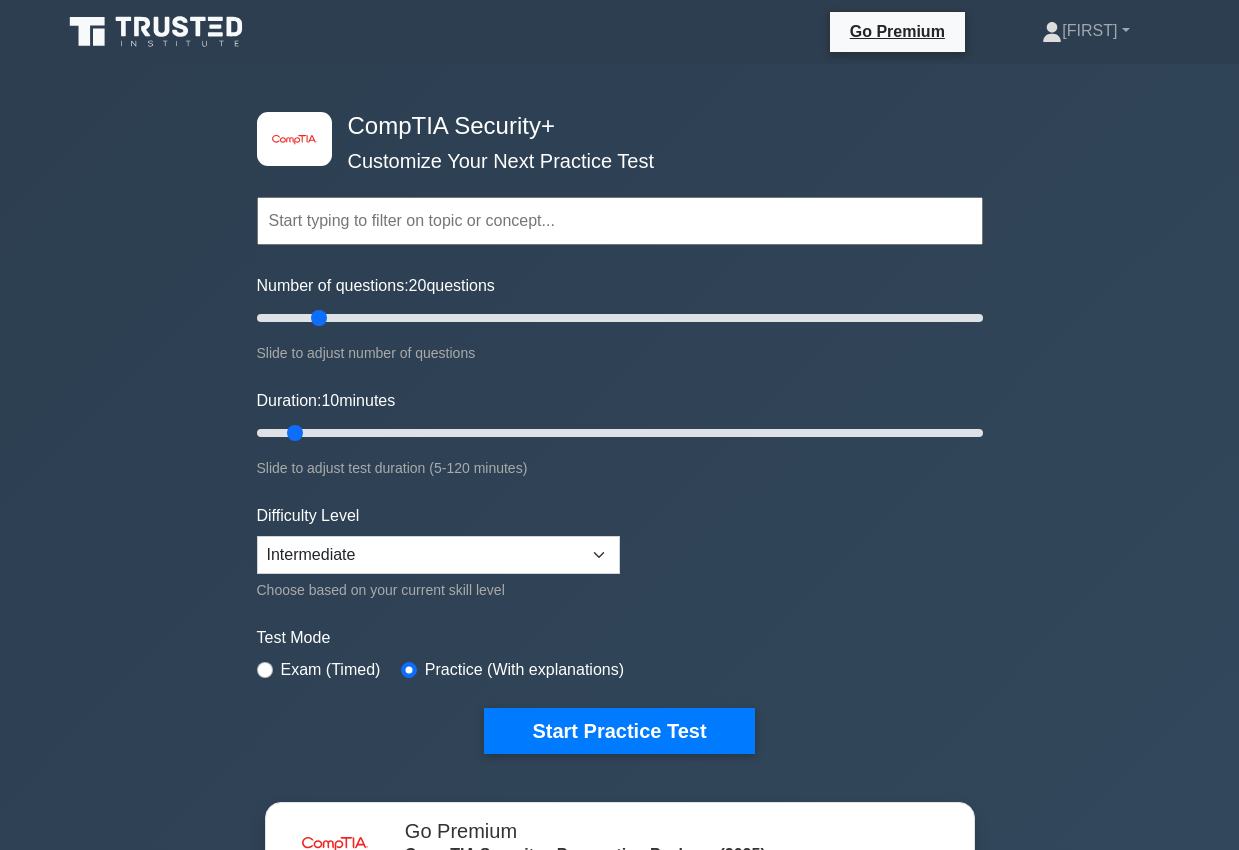 drag, startPoint x: 280, startPoint y: 319, endPoint x: 323, endPoint y: 315, distance: 43.185646 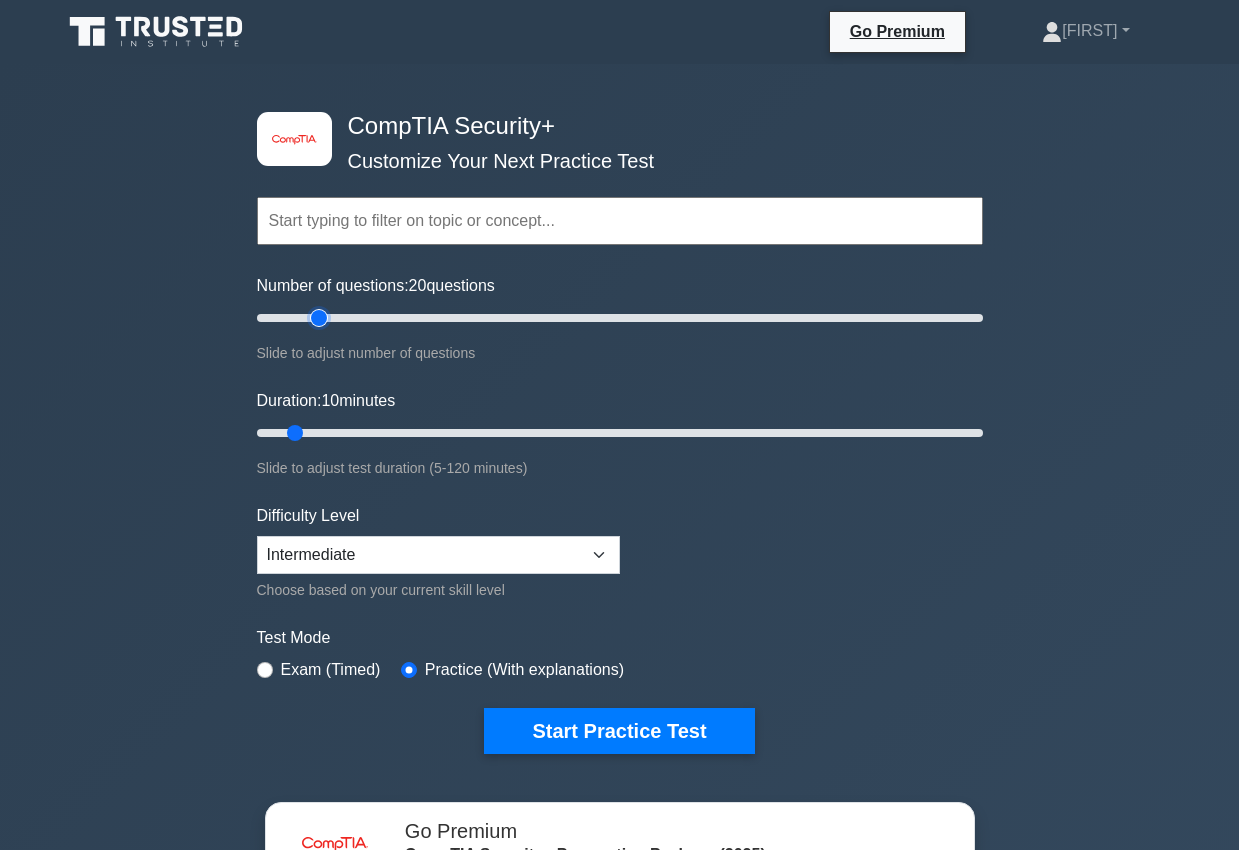 type on "20" 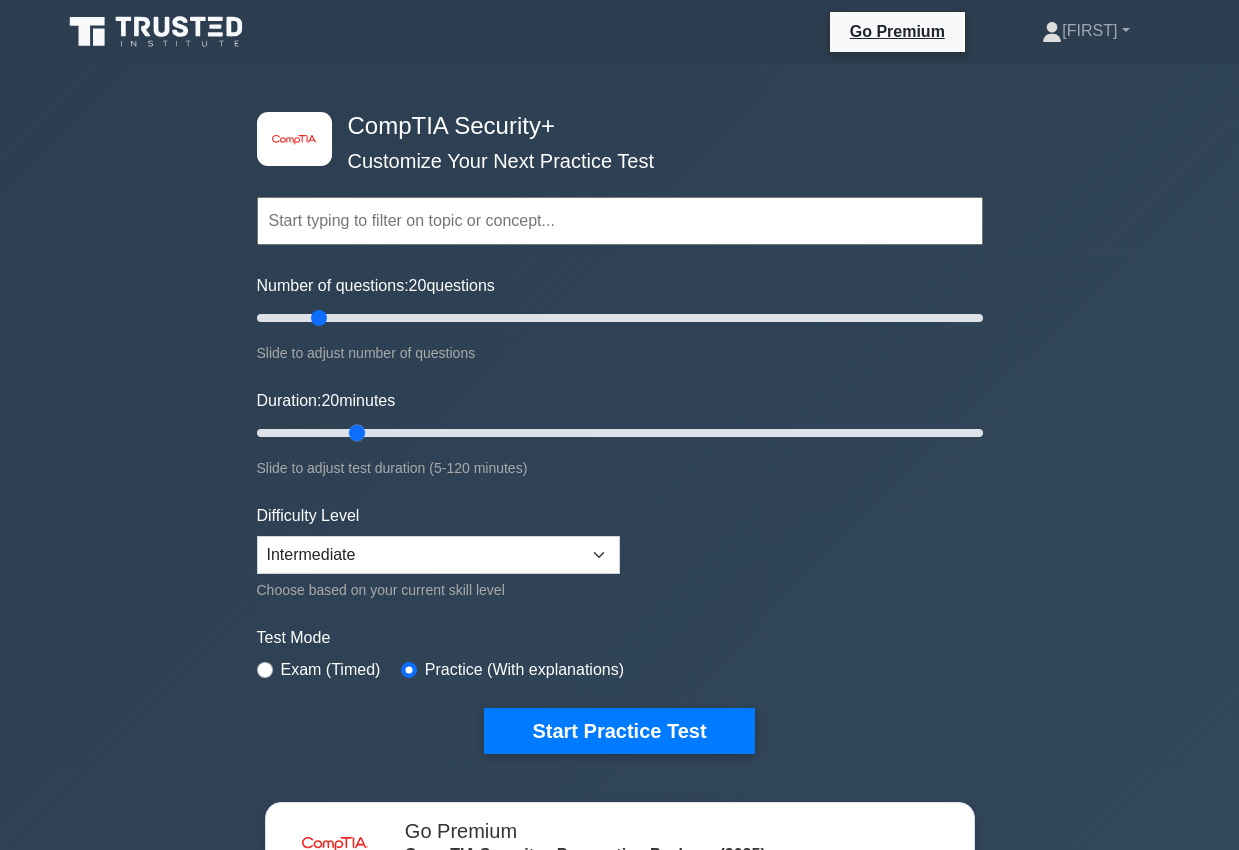 drag, startPoint x: 295, startPoint y: 430, endPoint x: 346, endPoint y: 430, distance: 51 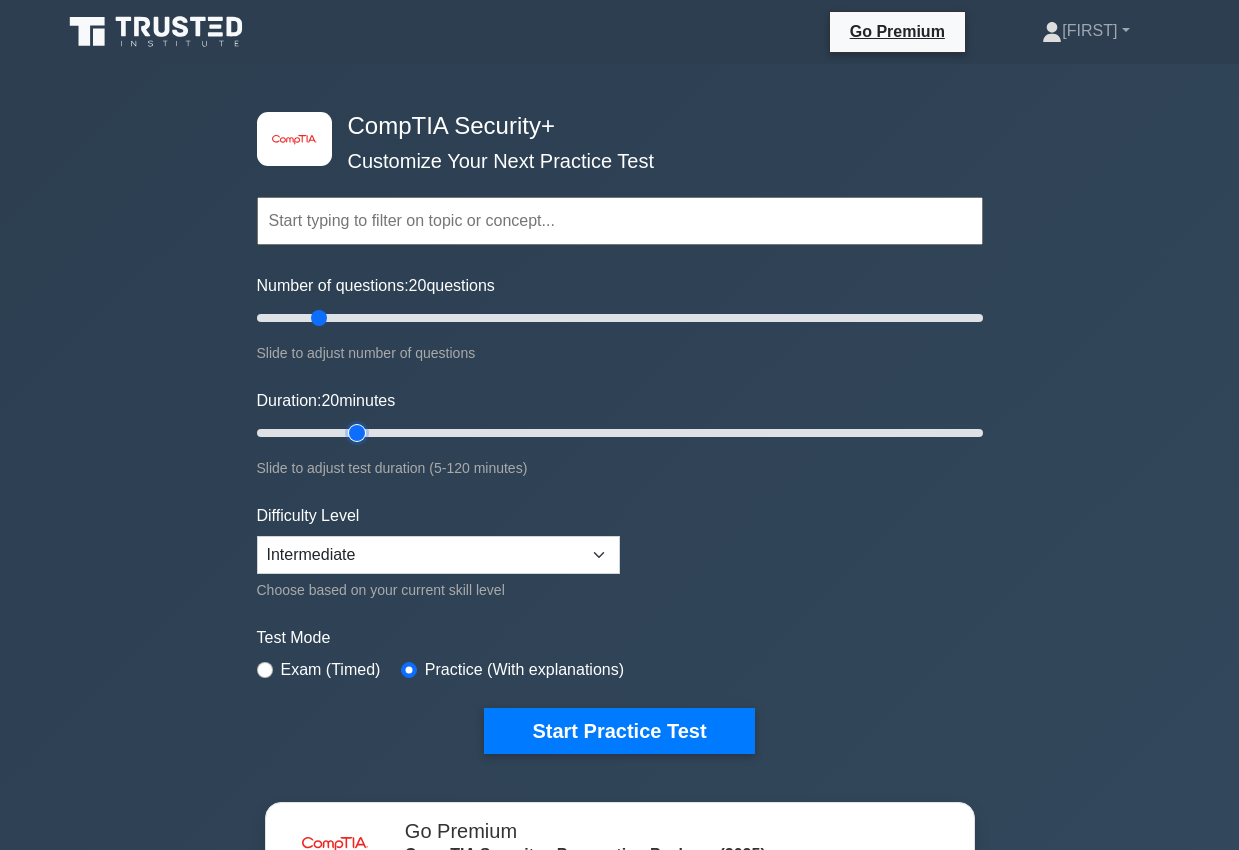 type on "20" 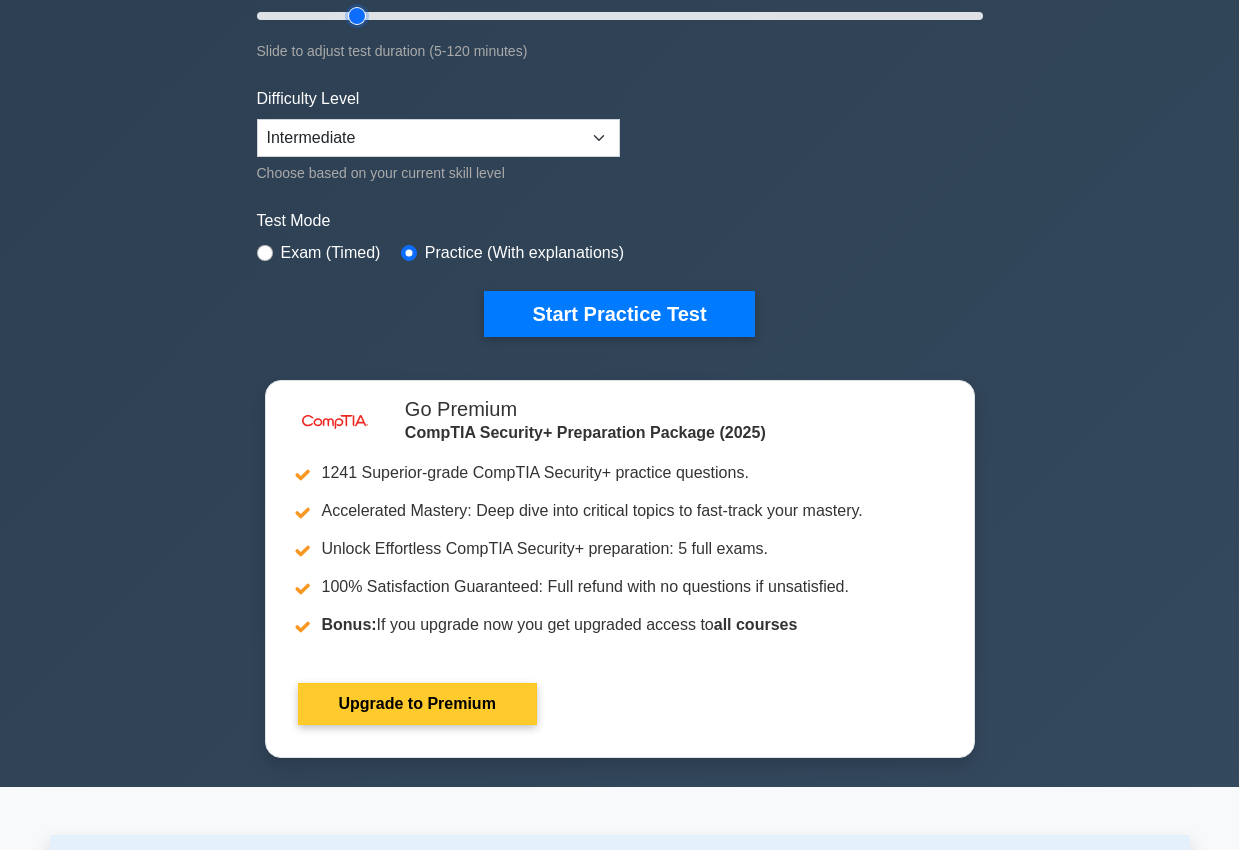 scroll, scrollTop: 425, scrollLeft: 0, axis: vertical 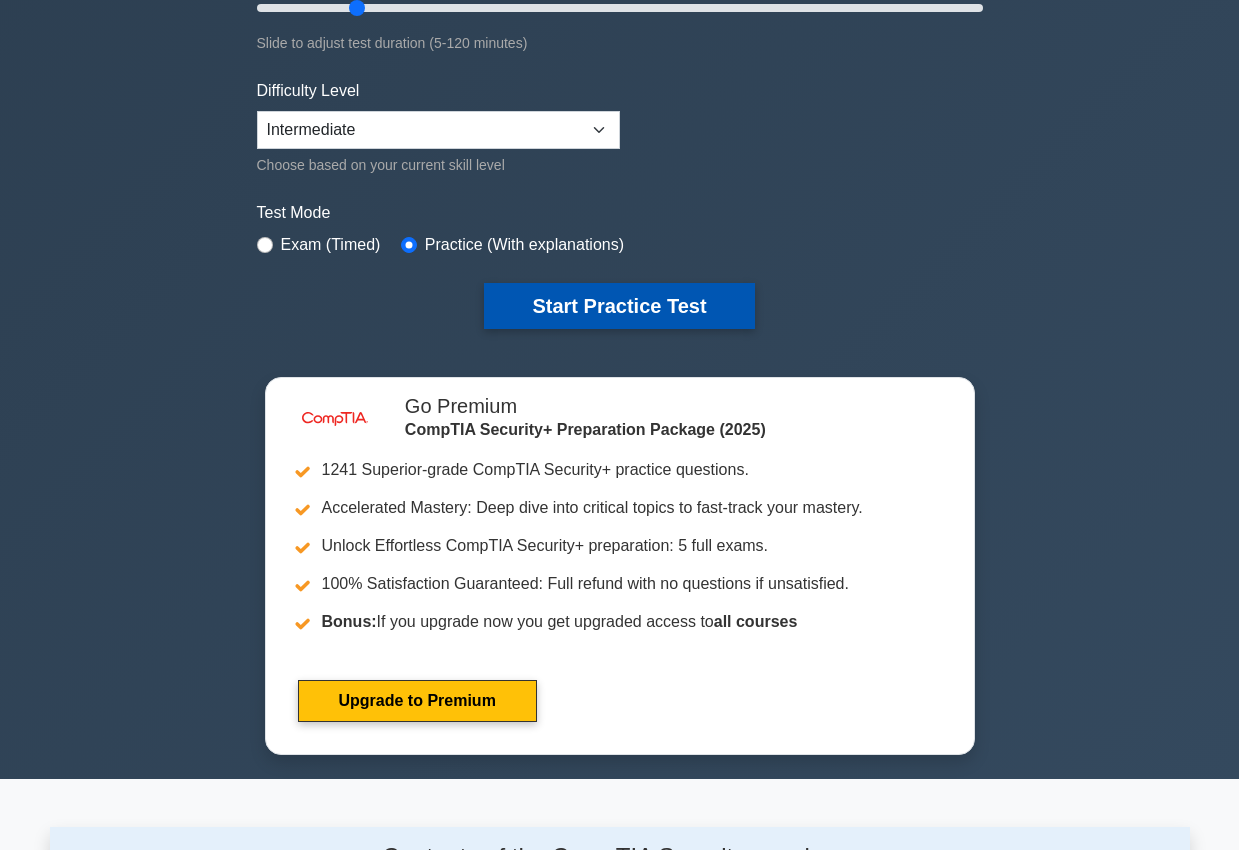click on "Start Practice Test" at bounding box center [619, 306] 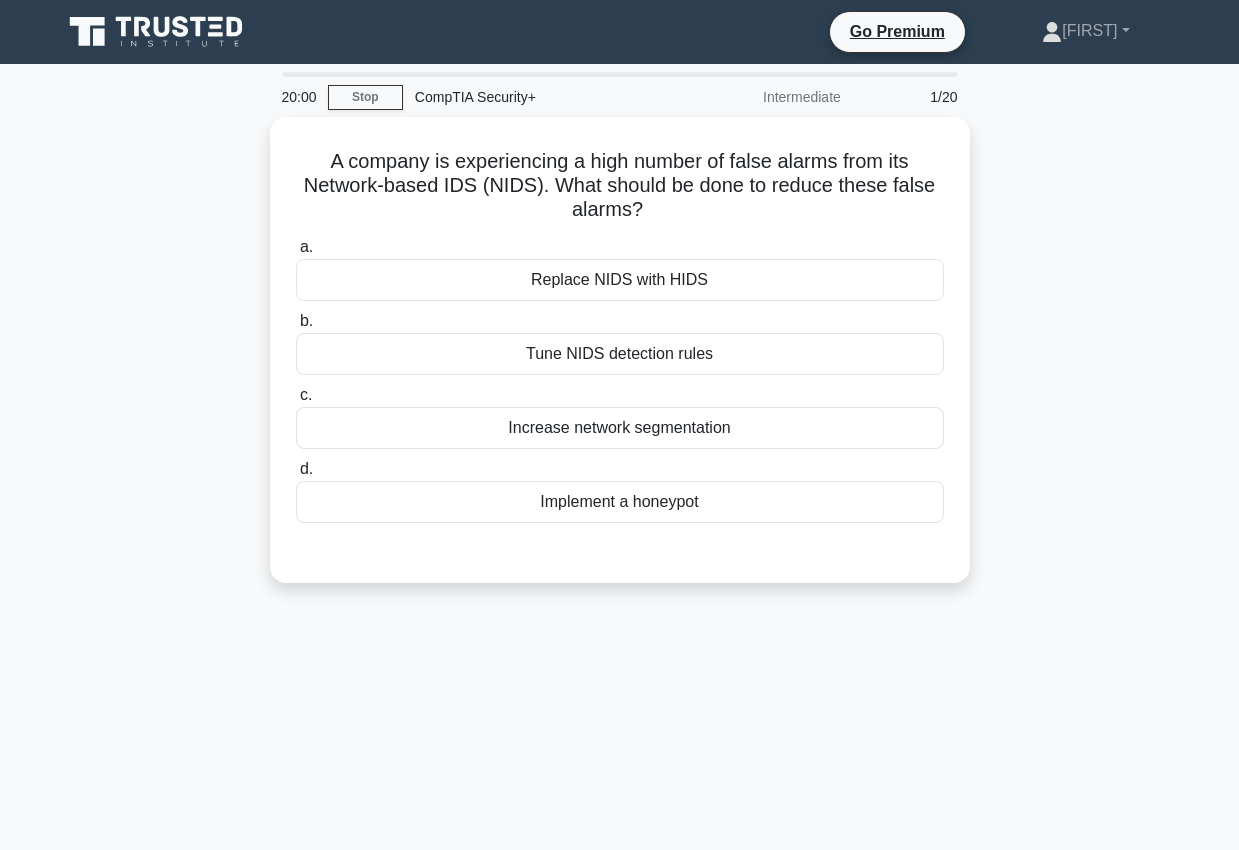scroll, scrollTop: 0, scrollLeft: 0, axis: both 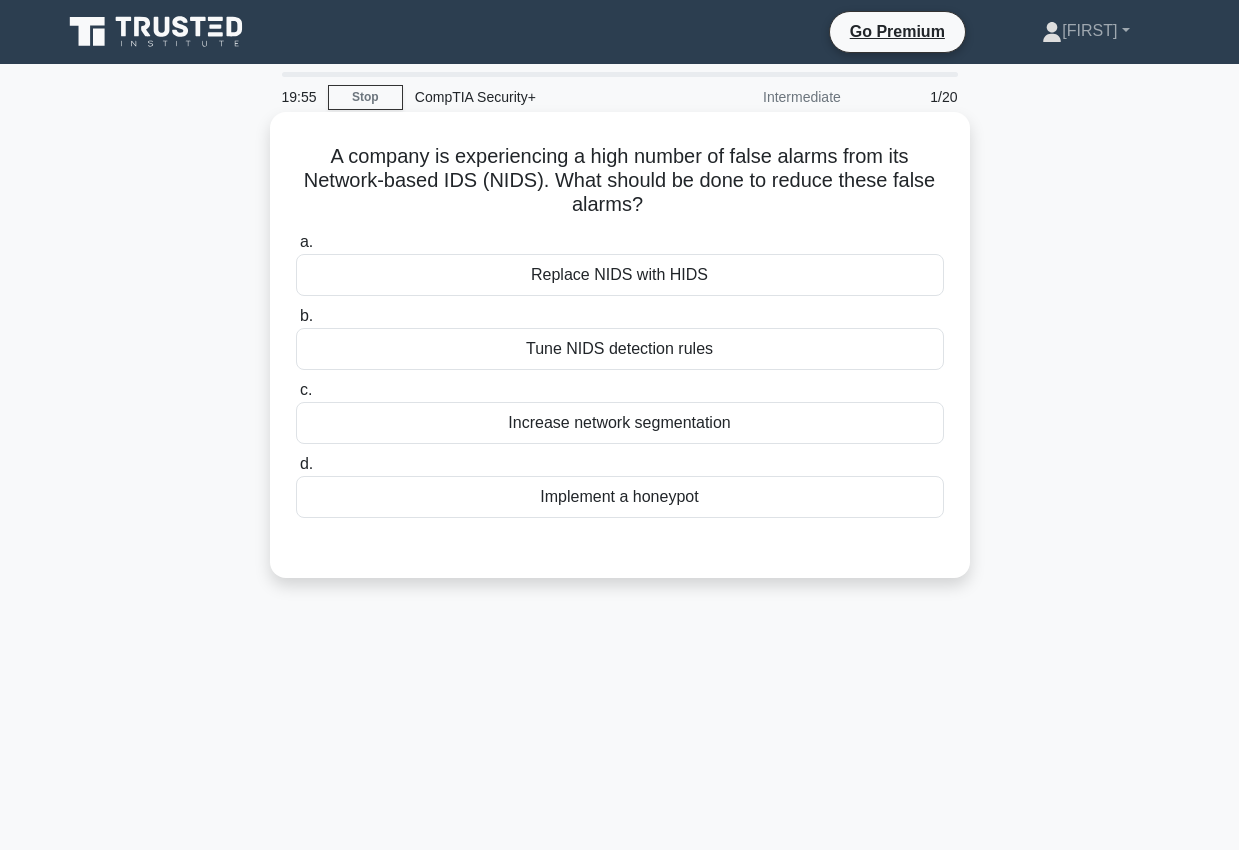 click on "c.
Increase network segmentation" at bounding box center [620, 411] 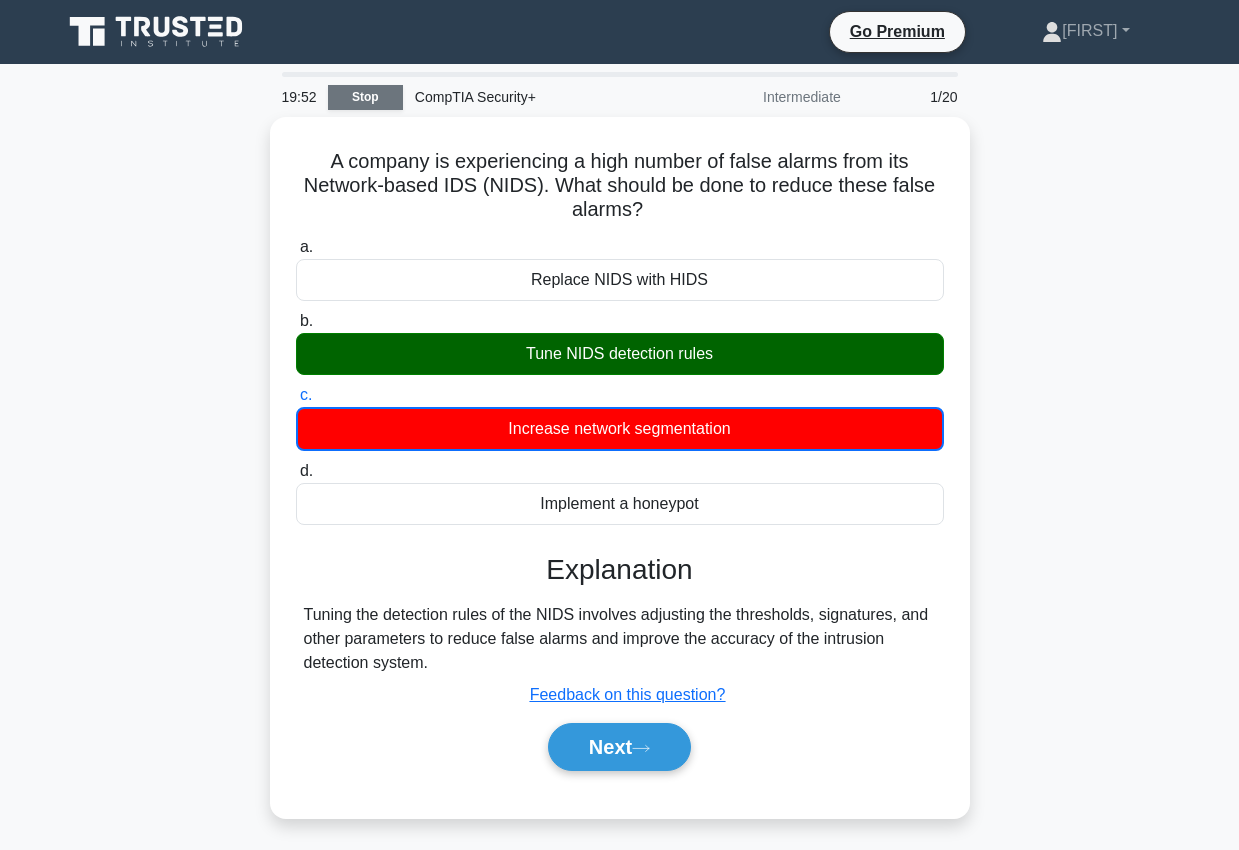 click on "Stop" at bounding box center [365, 97] 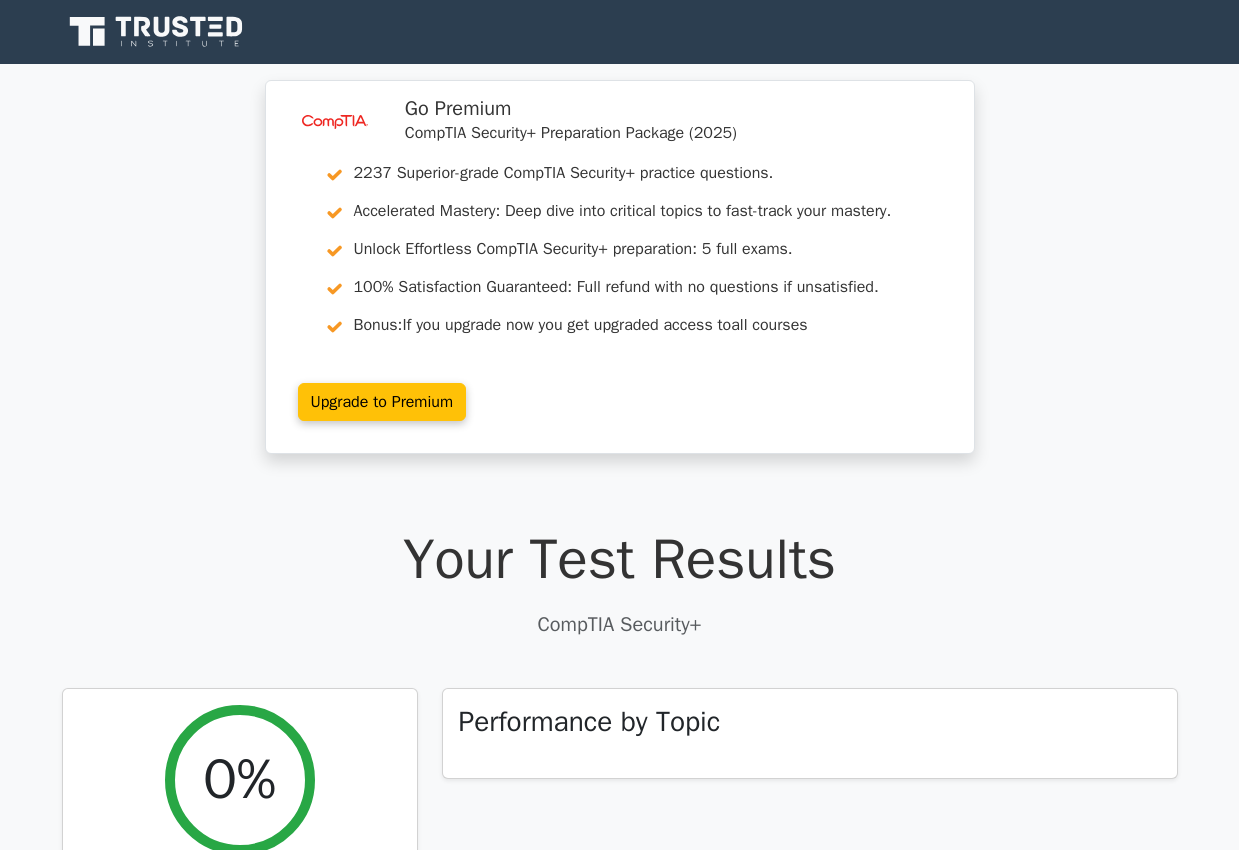 scroll, scrollTop: 0, scrollLeft: 0, axis: both 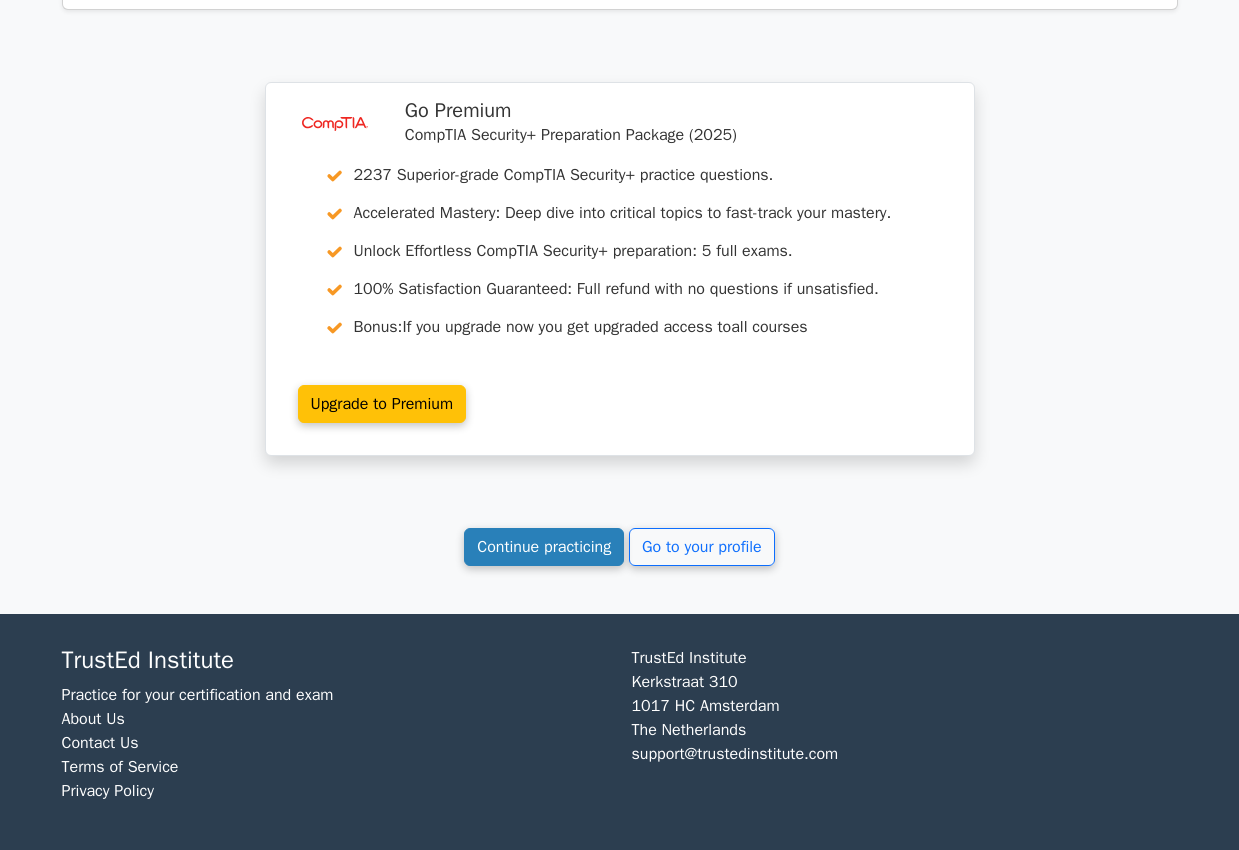 click on "Continue practicing" at bounding box center [544, 547] 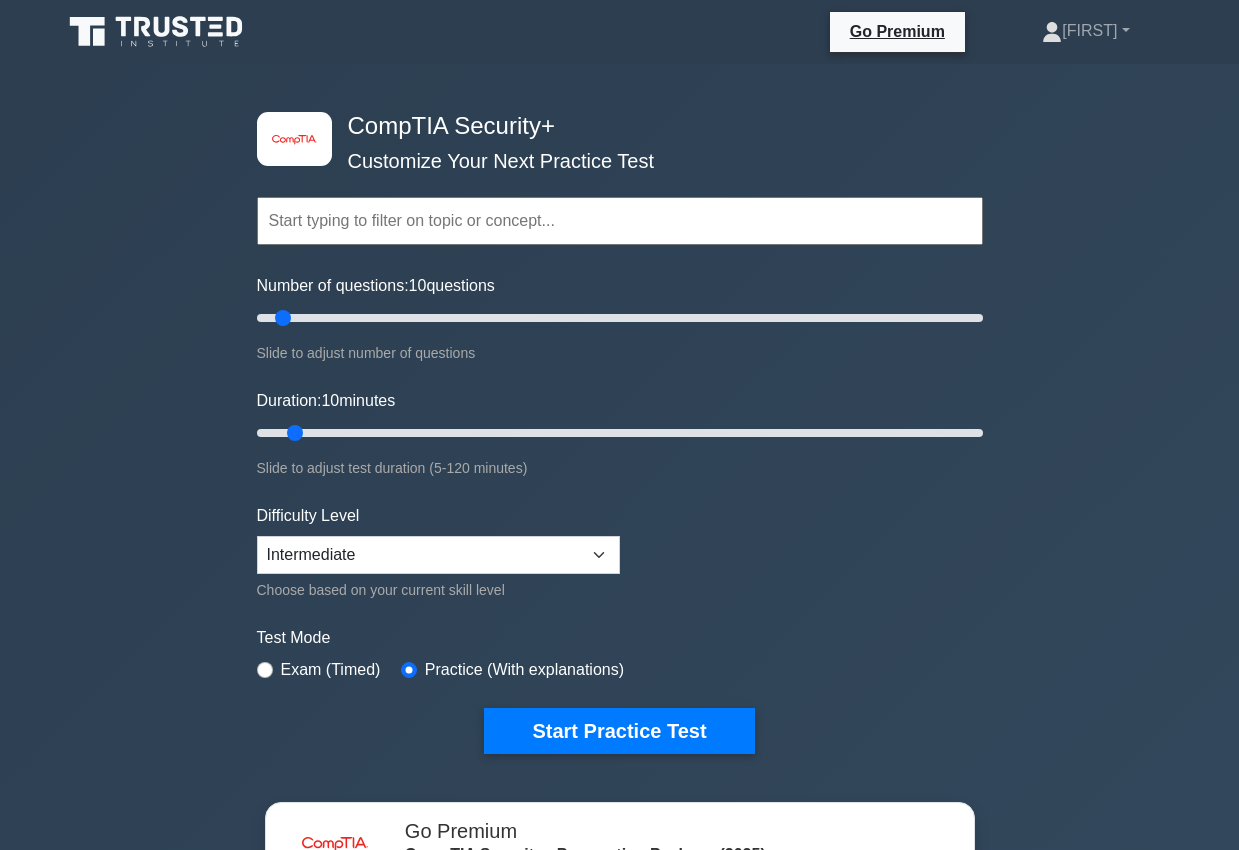 scroll, scrollTop: 0, scrollLeft: 0, axis: both 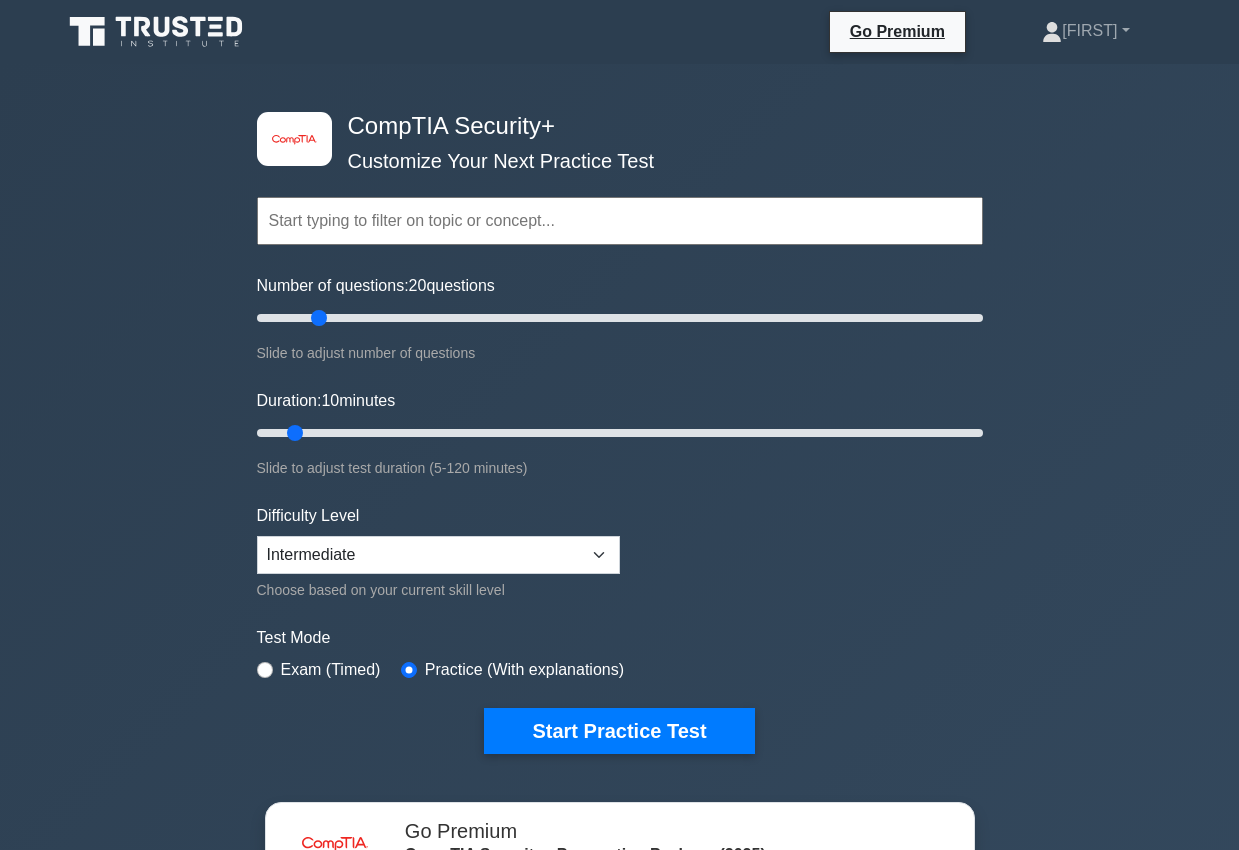 drag, startPoint x: 283, startPoint y: 314, endPoint x: 320, endPoint y: 316, distance: 37.054016 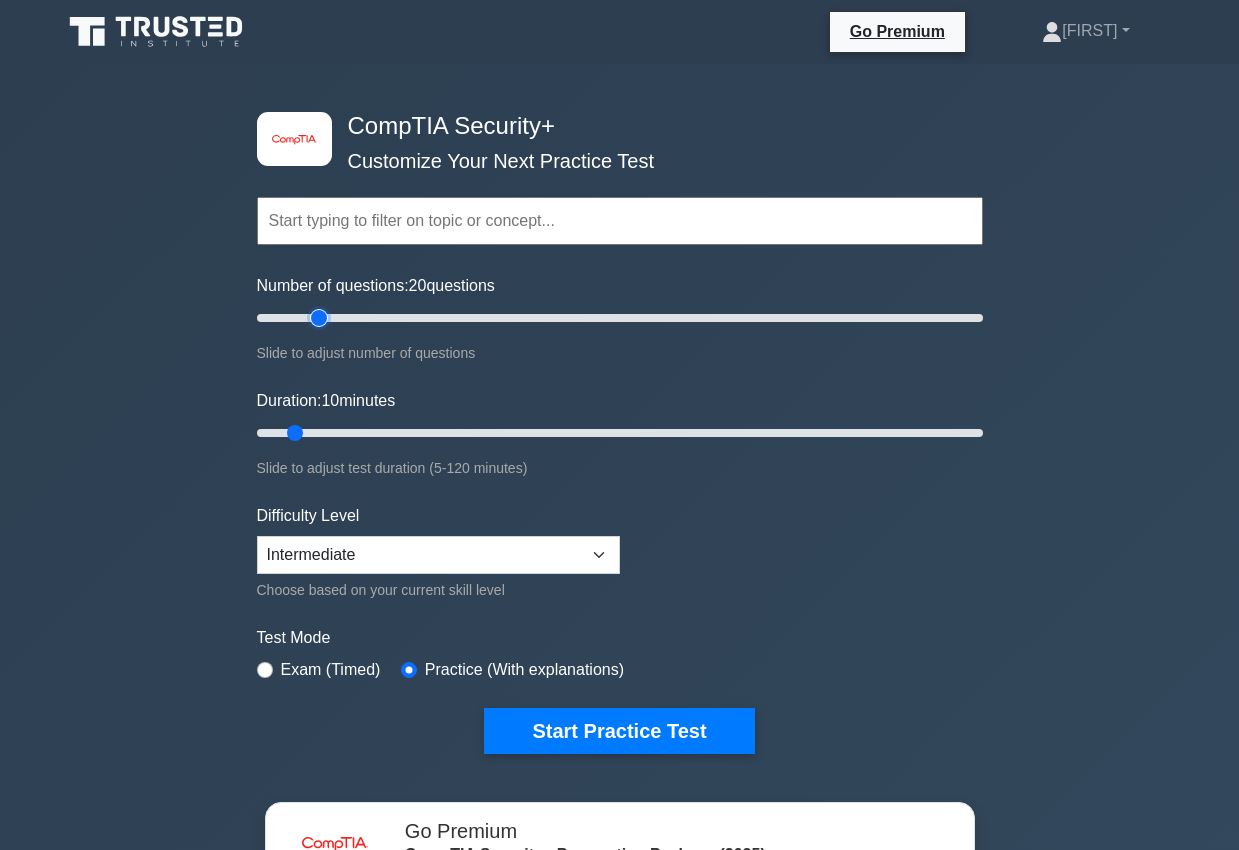 type on "20" 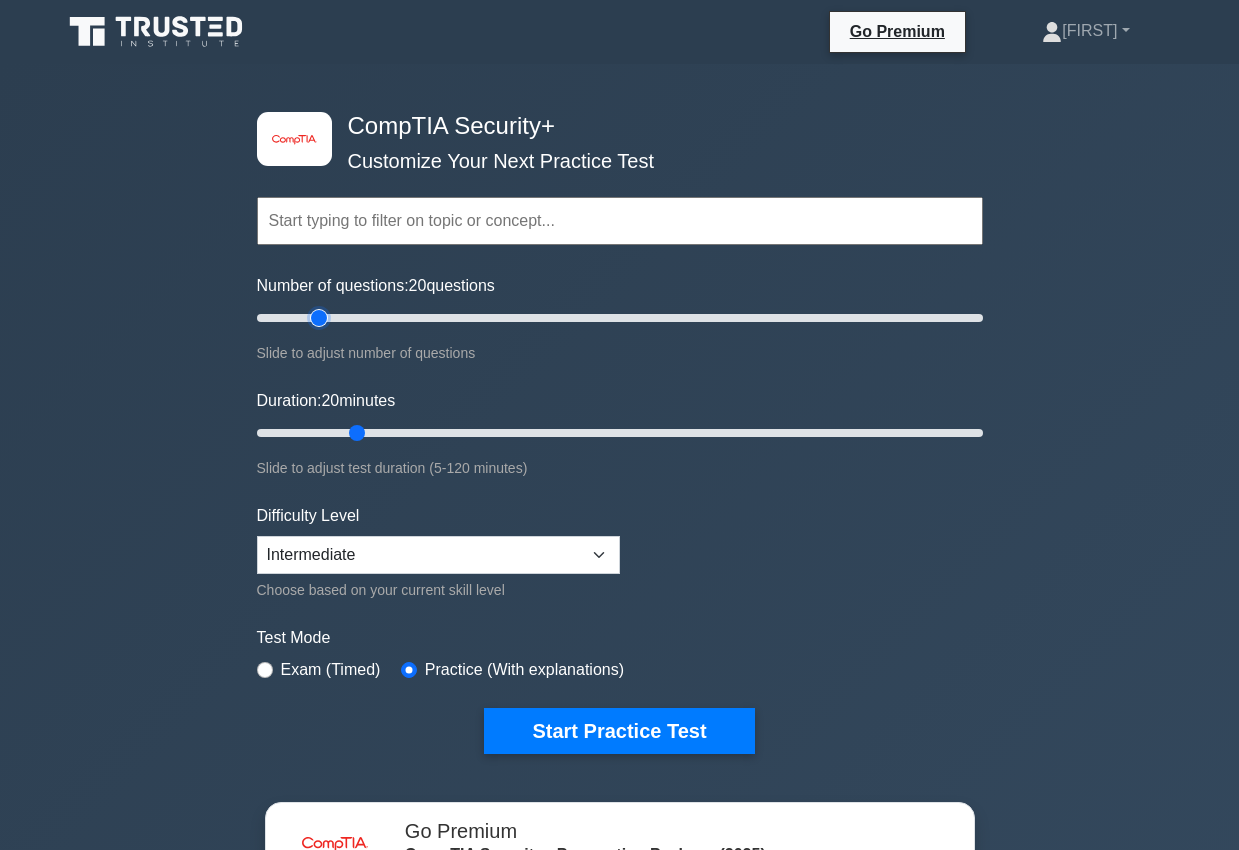 drag, startPoint x: 293, startPoint y: 430, endPoint x: 346, endPoint y: 432, distance: 53.037724 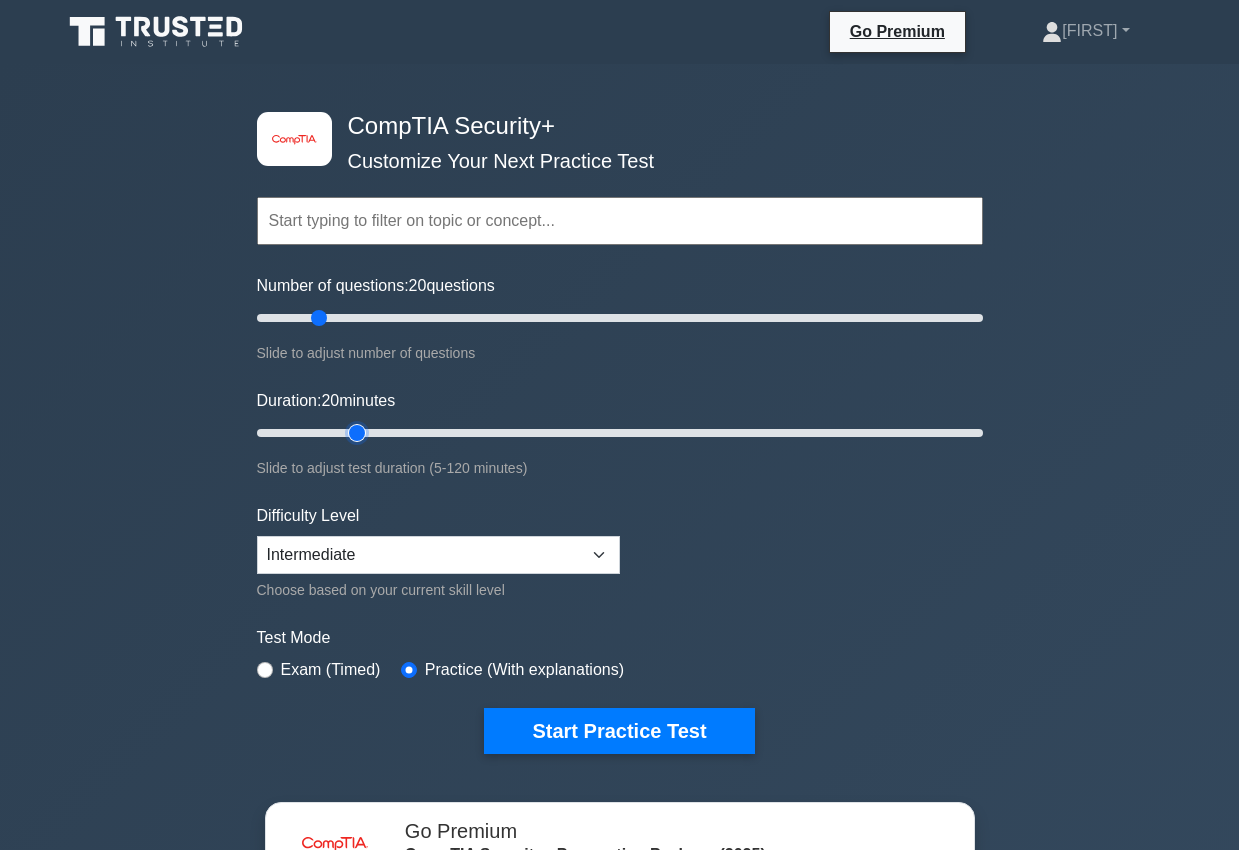 type on "20" 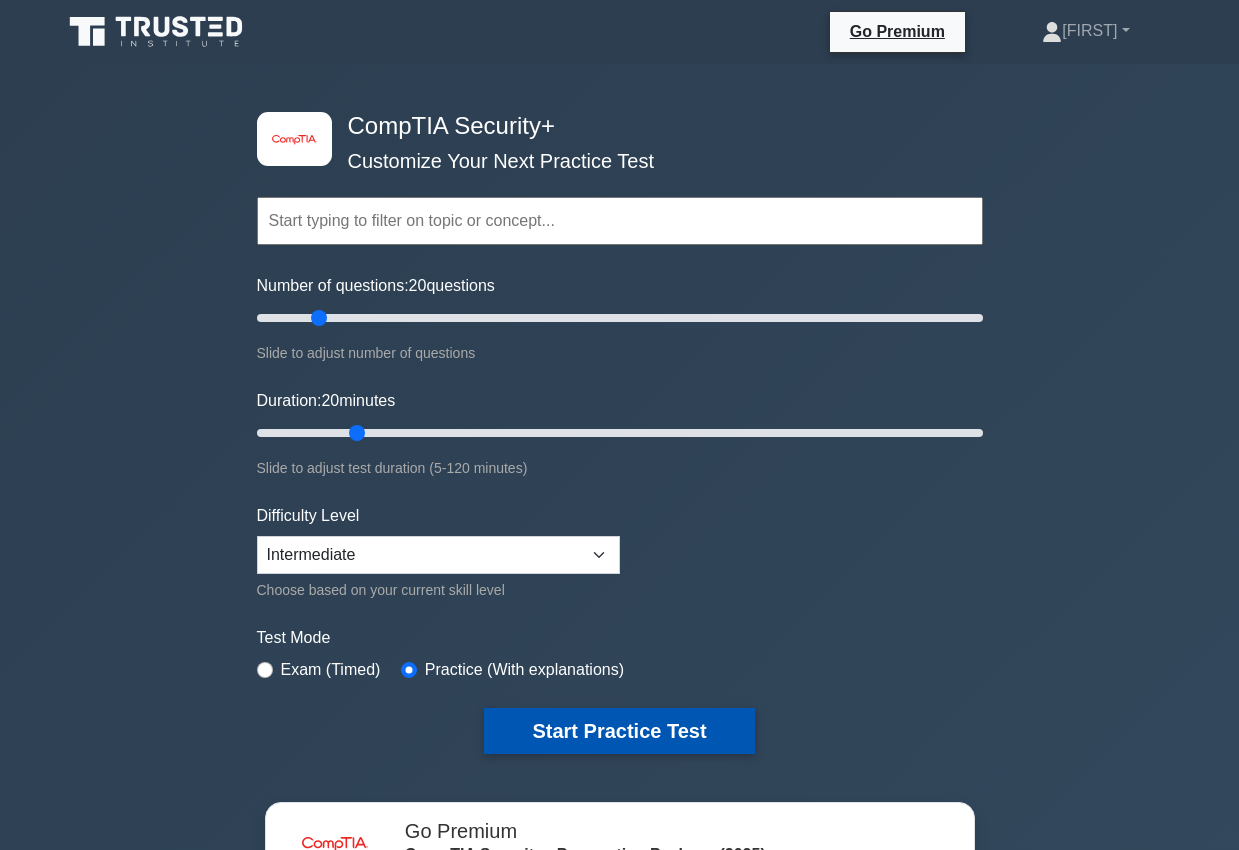click on "Start Practice Test" at bounding box center [619, 731] 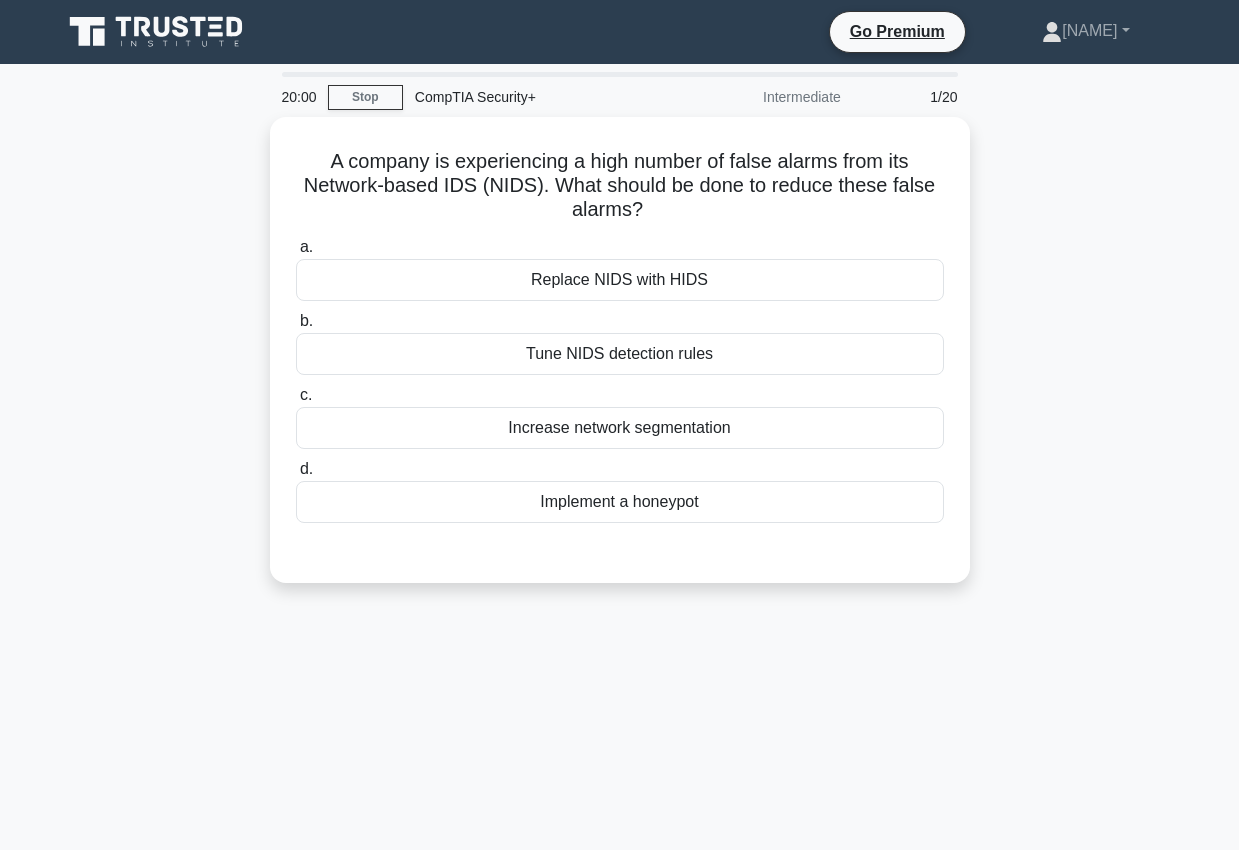 scroll, scrollTop: 0, scrollLeft: 0, axis: both 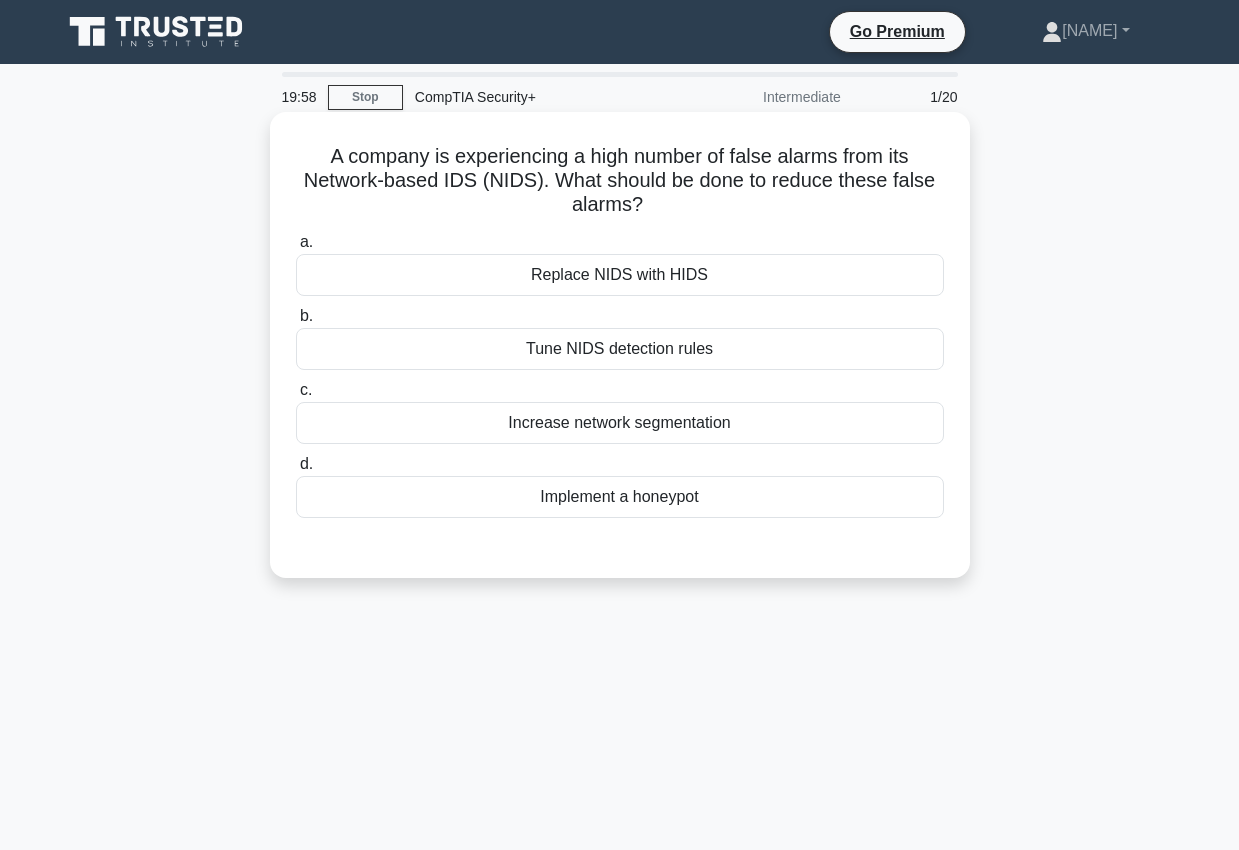 click on "Tune NIDS detection rules" at bounding box center [620, 349] 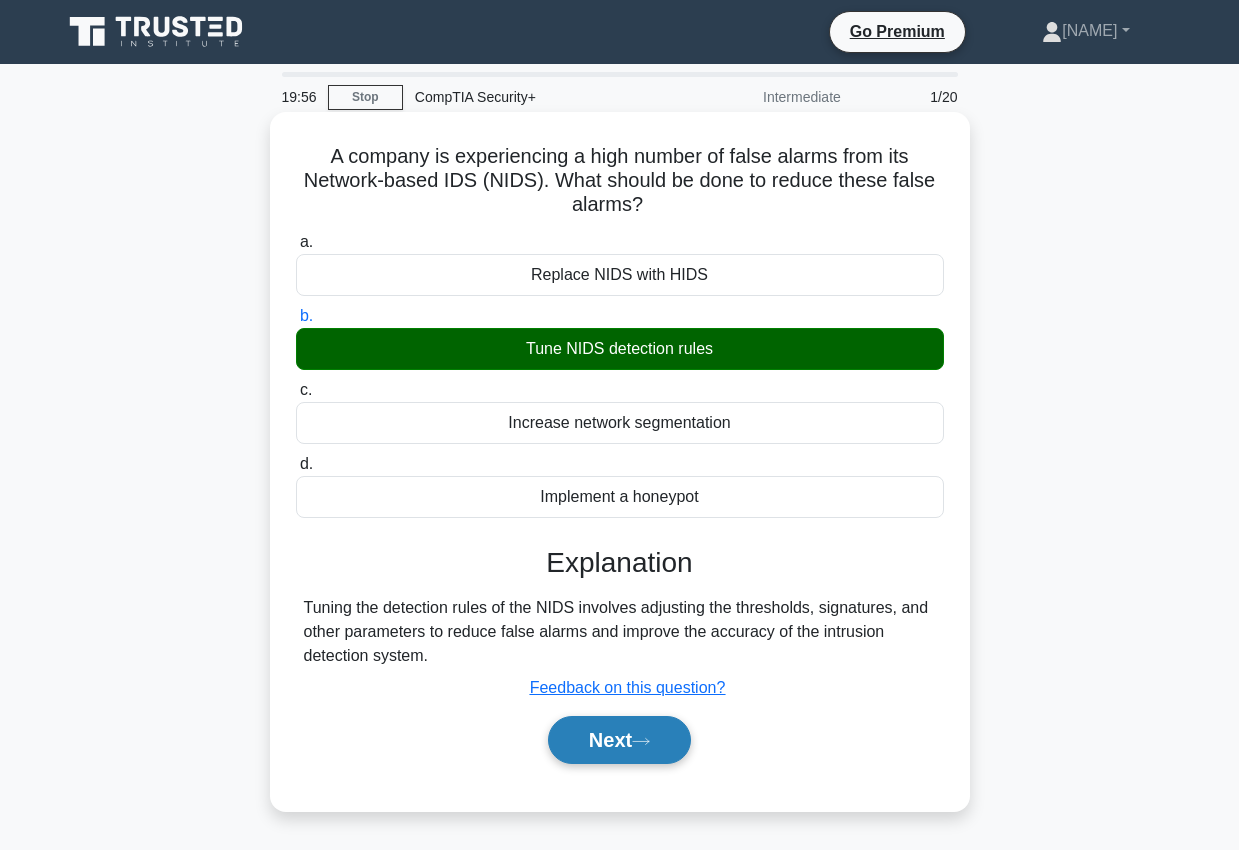 click on "Next" at bounding box center (619, 740) 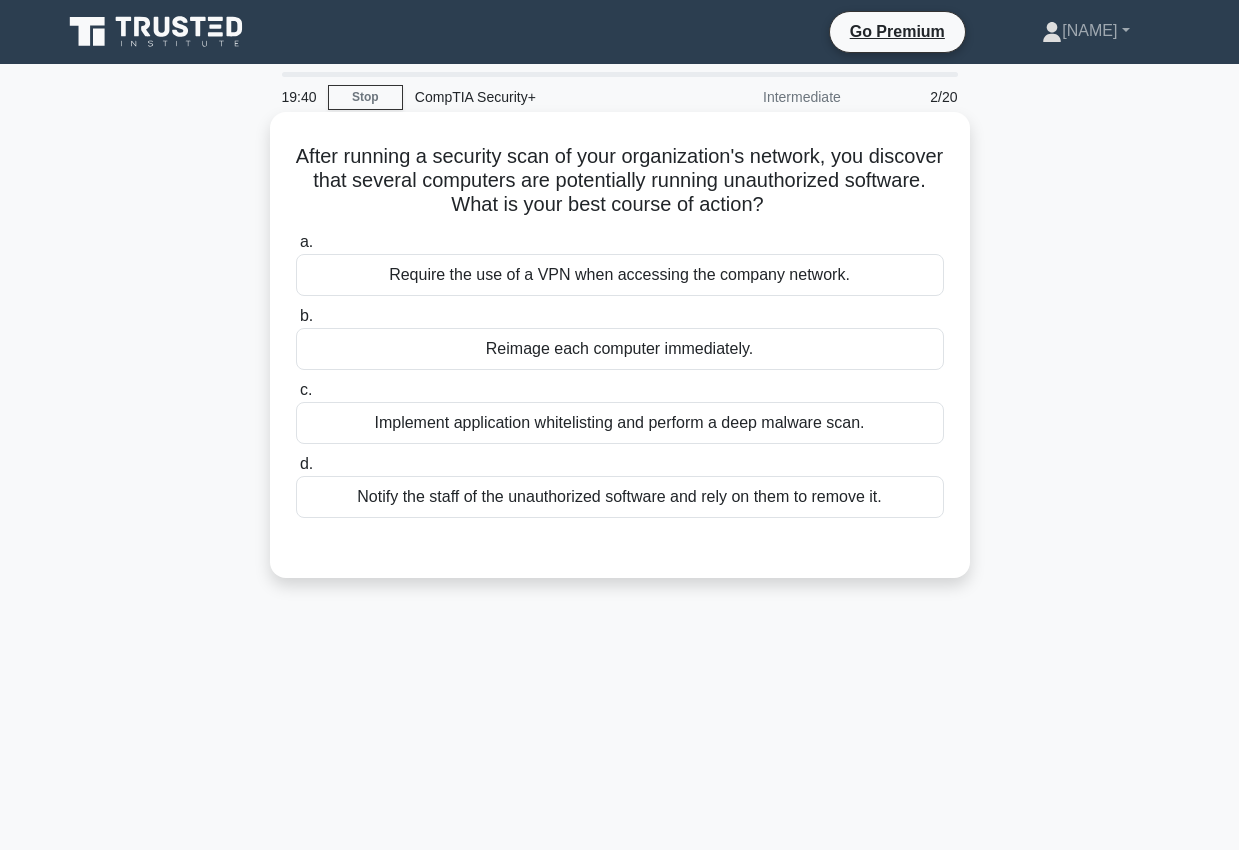 click on "Implement application whitelisting and perform a deep malware scan." at bounding box center [620, 423] 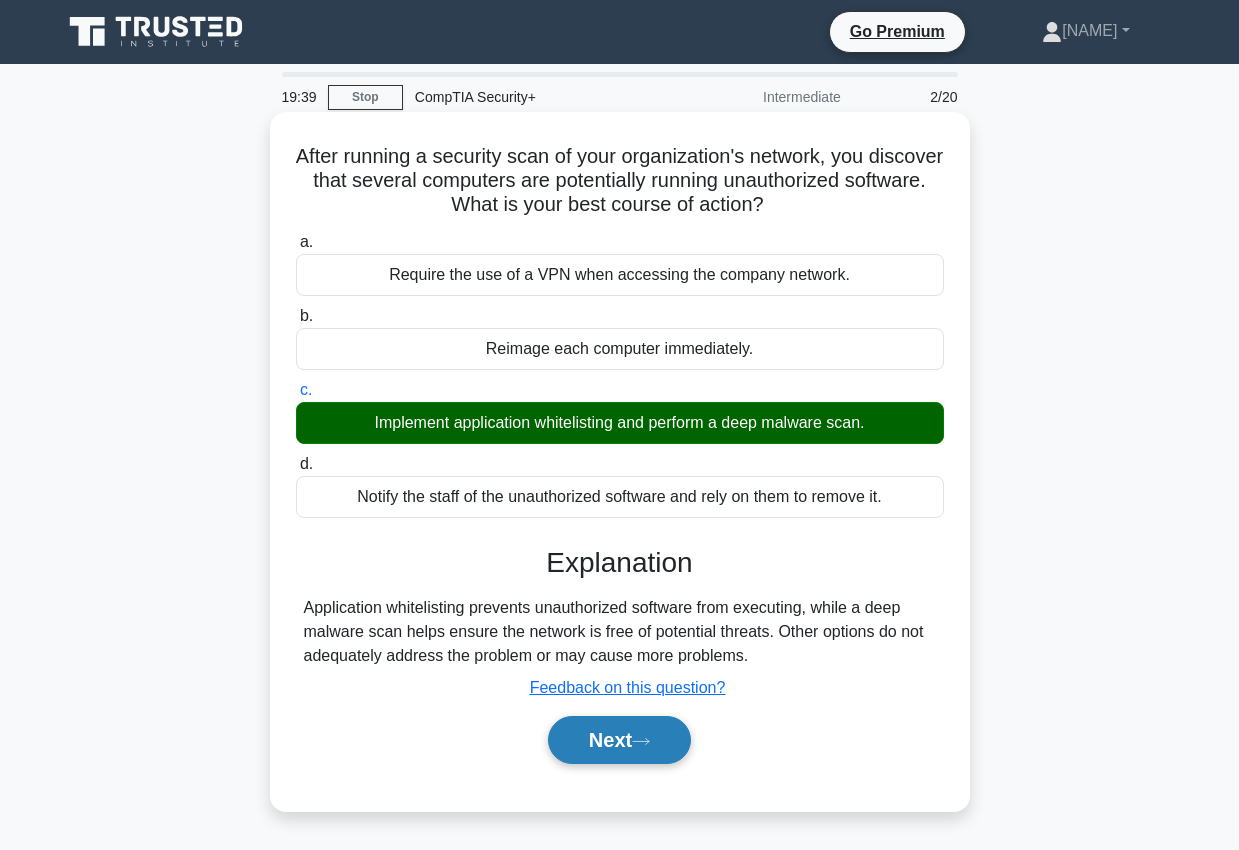 click on "Next" at bounding box center (619, 740) 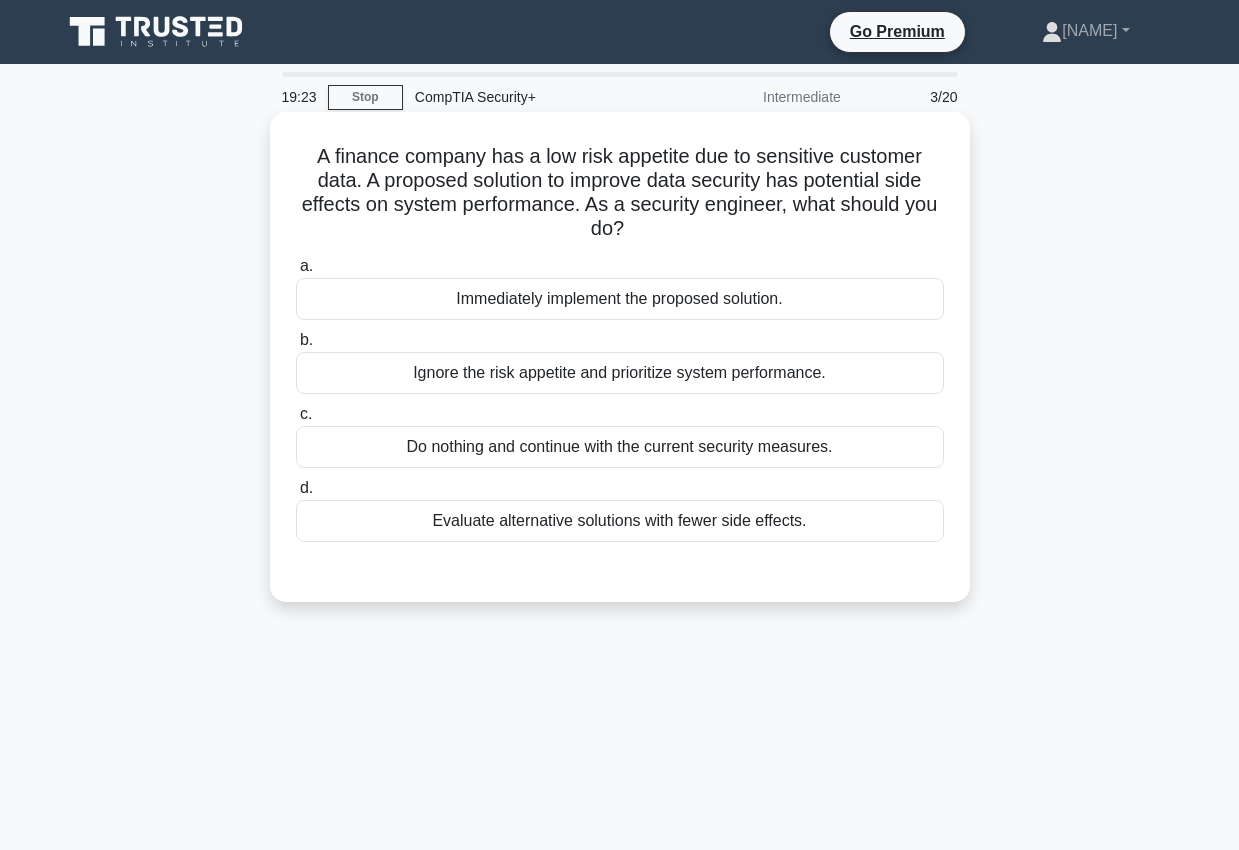 click on "Evaluate alternative solutions with fewer side effects." at bounding box center [620, 521] 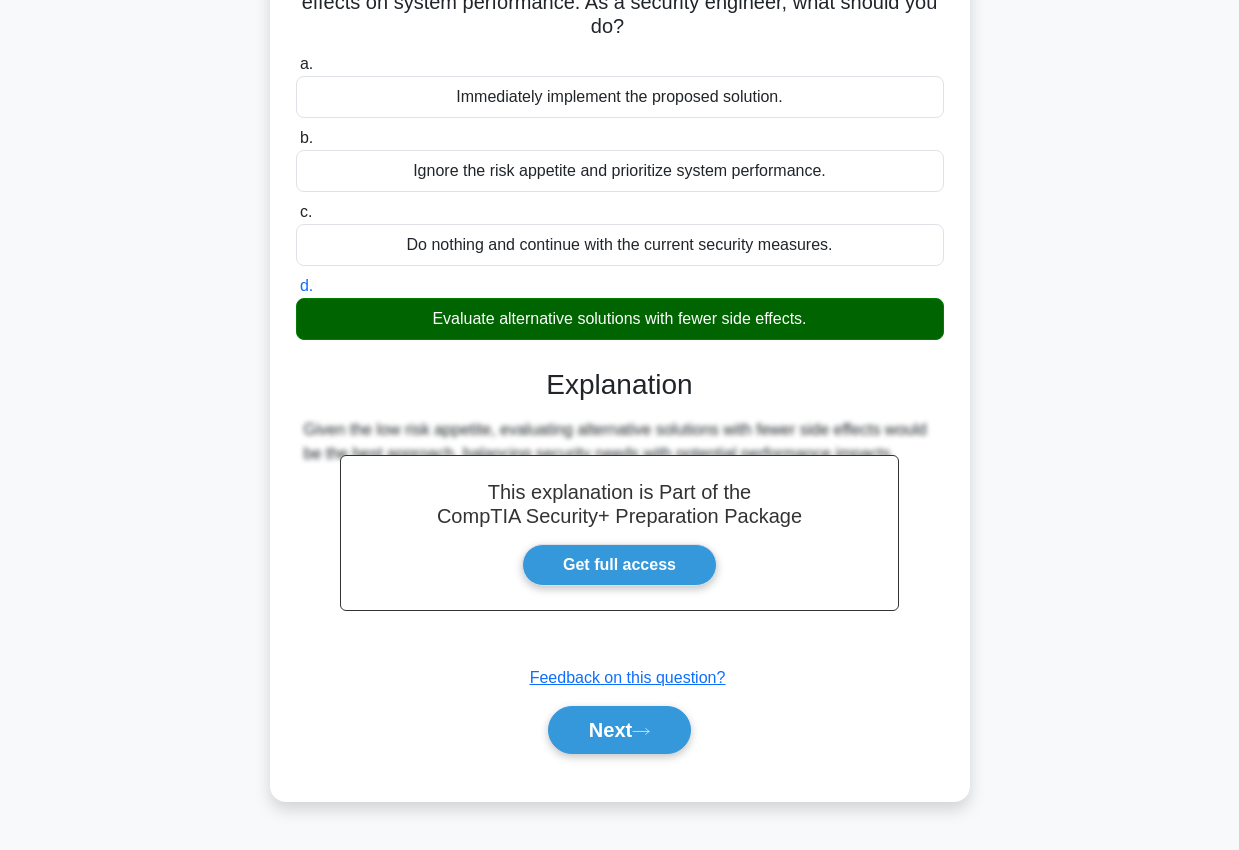 scroll, scrollTop: 206, scrollLeft: 0, axis: vertical 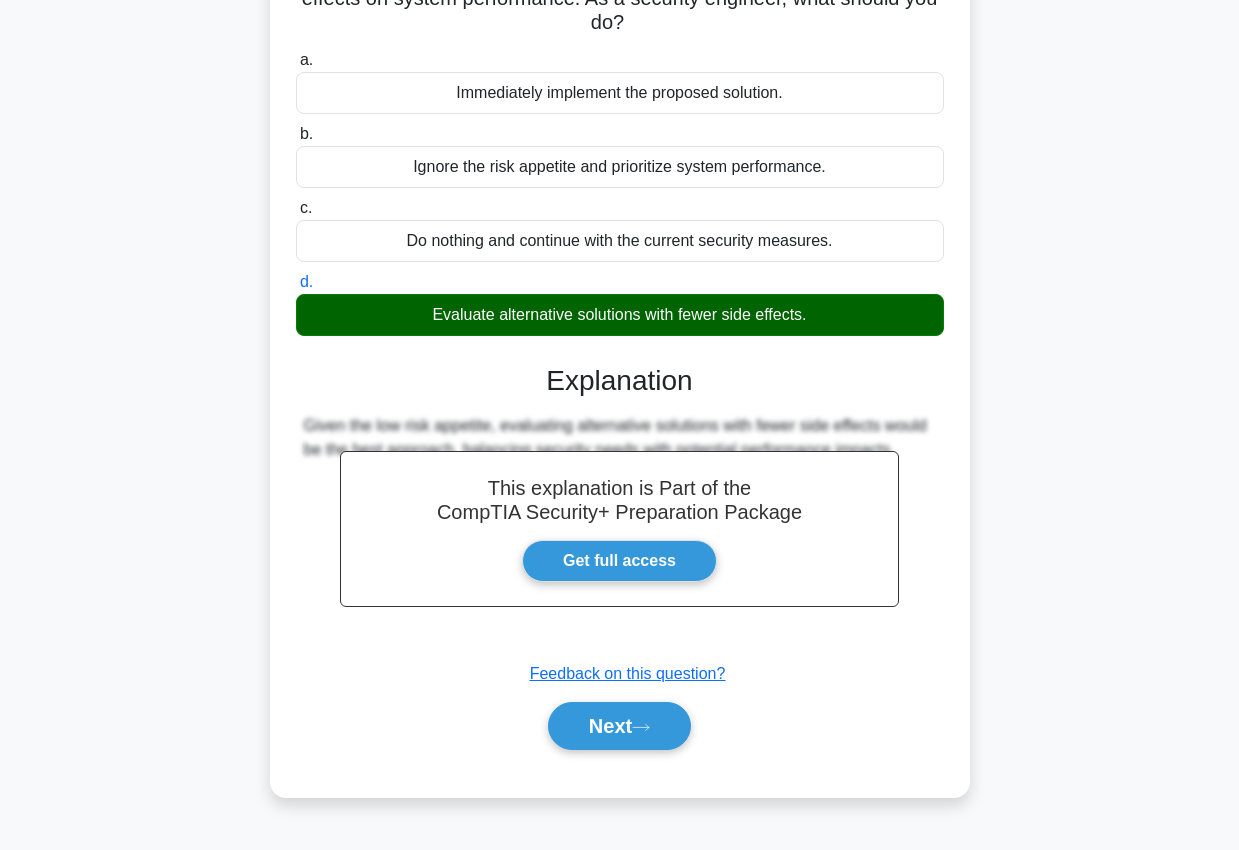 click on "Next" at bounding box center [620, 726] 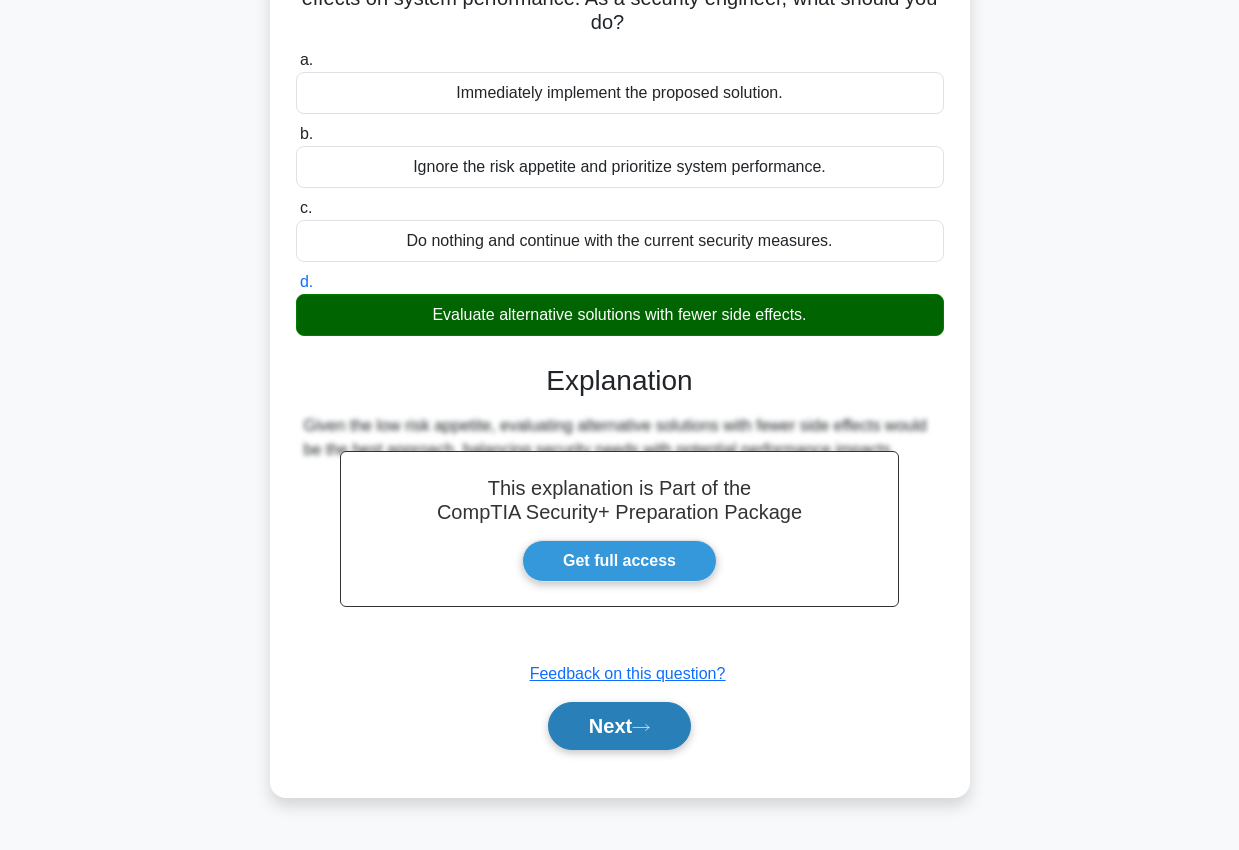 click on "Next" at bounding box center (619, 726) 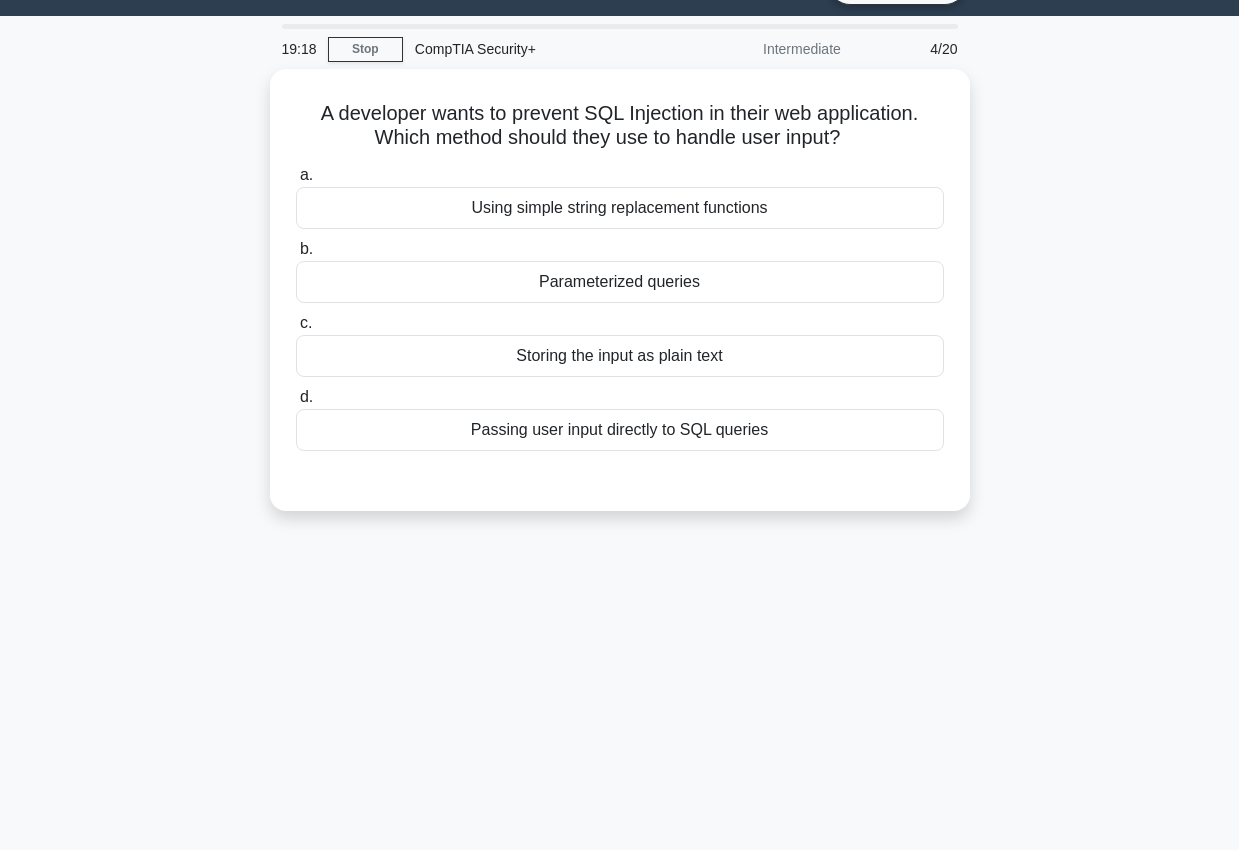 scroll, scrollTop: 0, scrollLeft: 0, axis: both 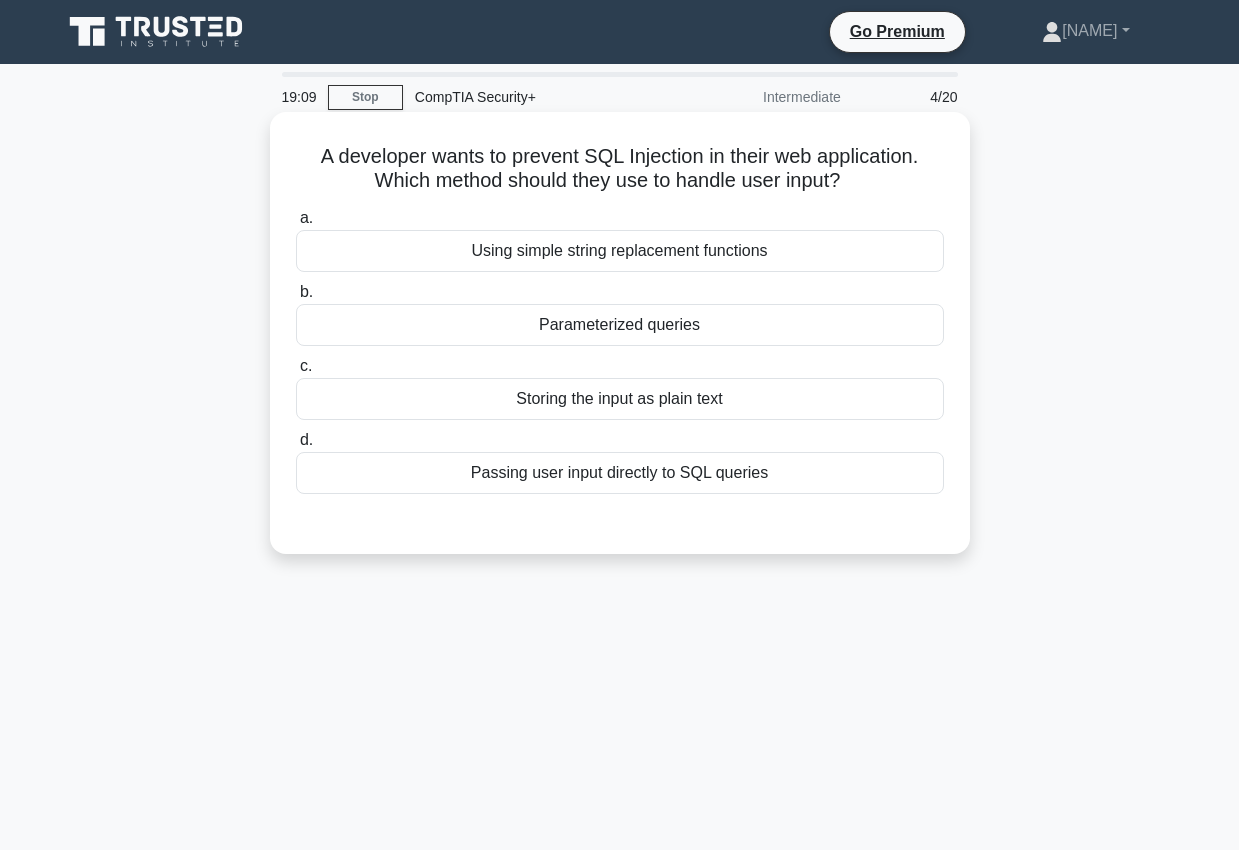 click on "Parameterized queries" at bounding box center [620, 325] 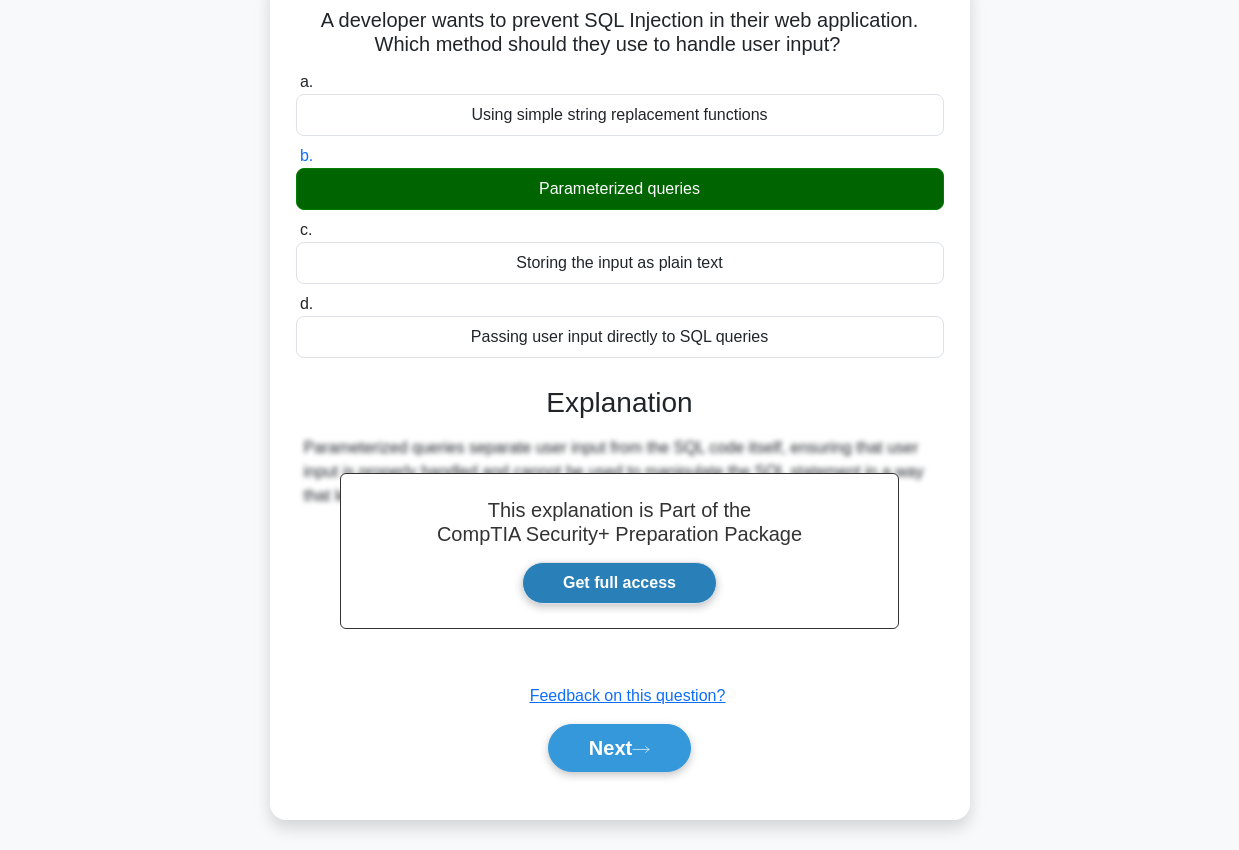 scroll, scrollTop: 201, scrollLeft: 0, axis: vertical 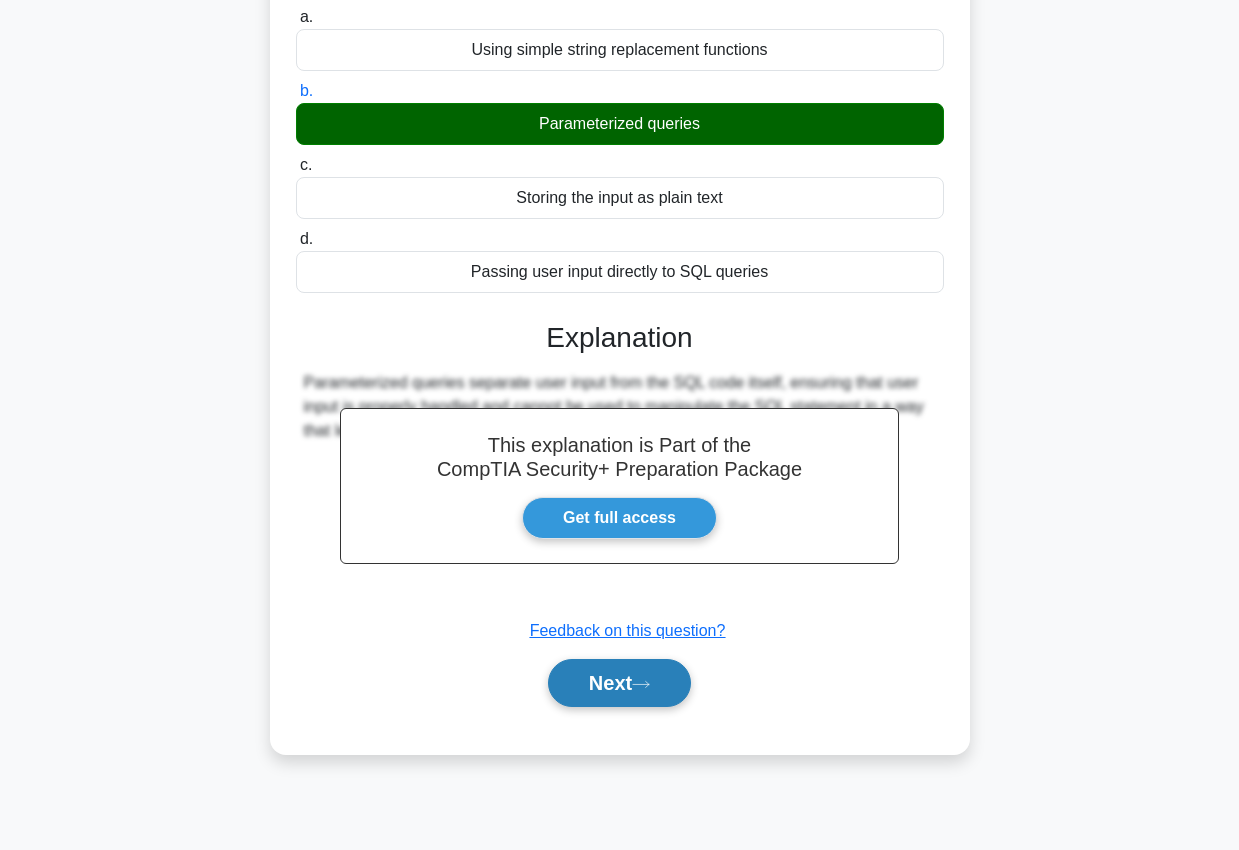 click on "Next" at bounding box center (619, 683) 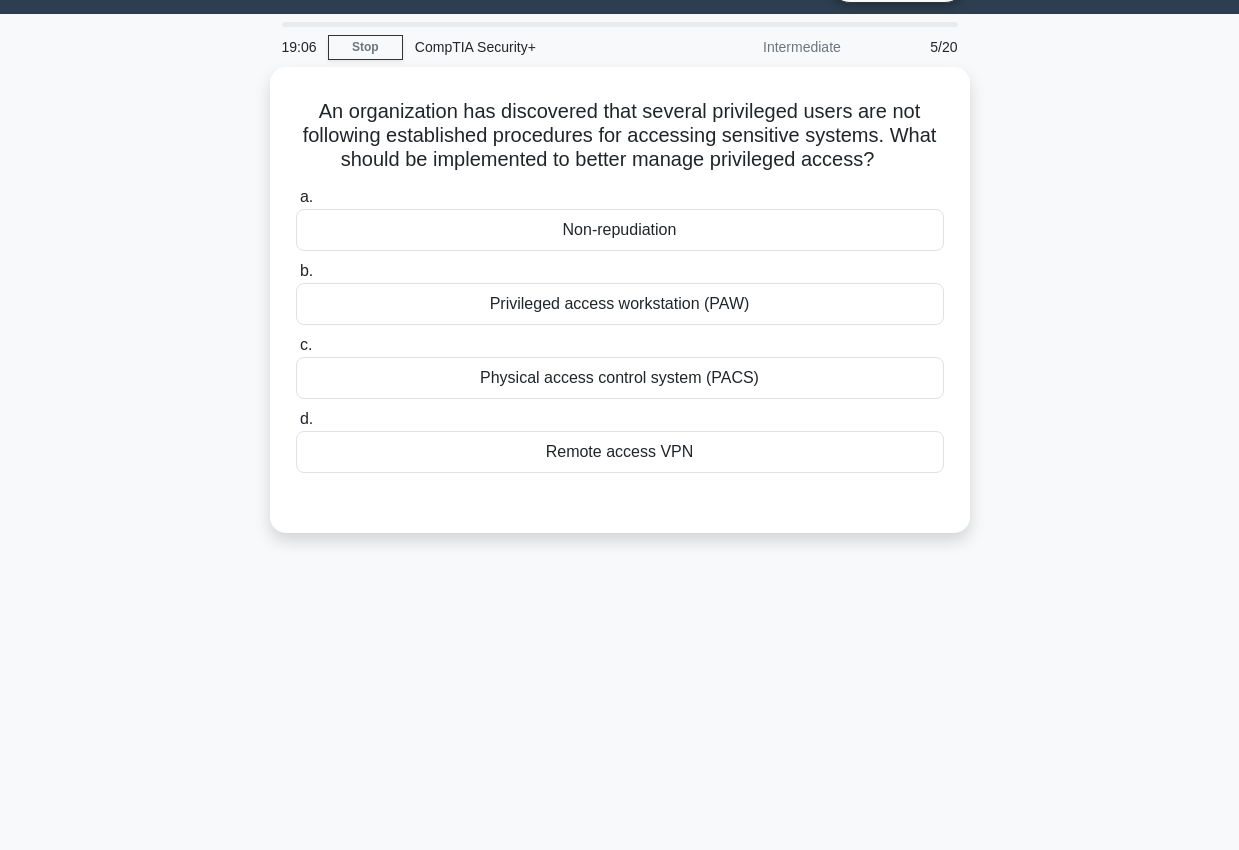 scroll, scrollTop: 47, scrollLeft: 0, axis: vertical 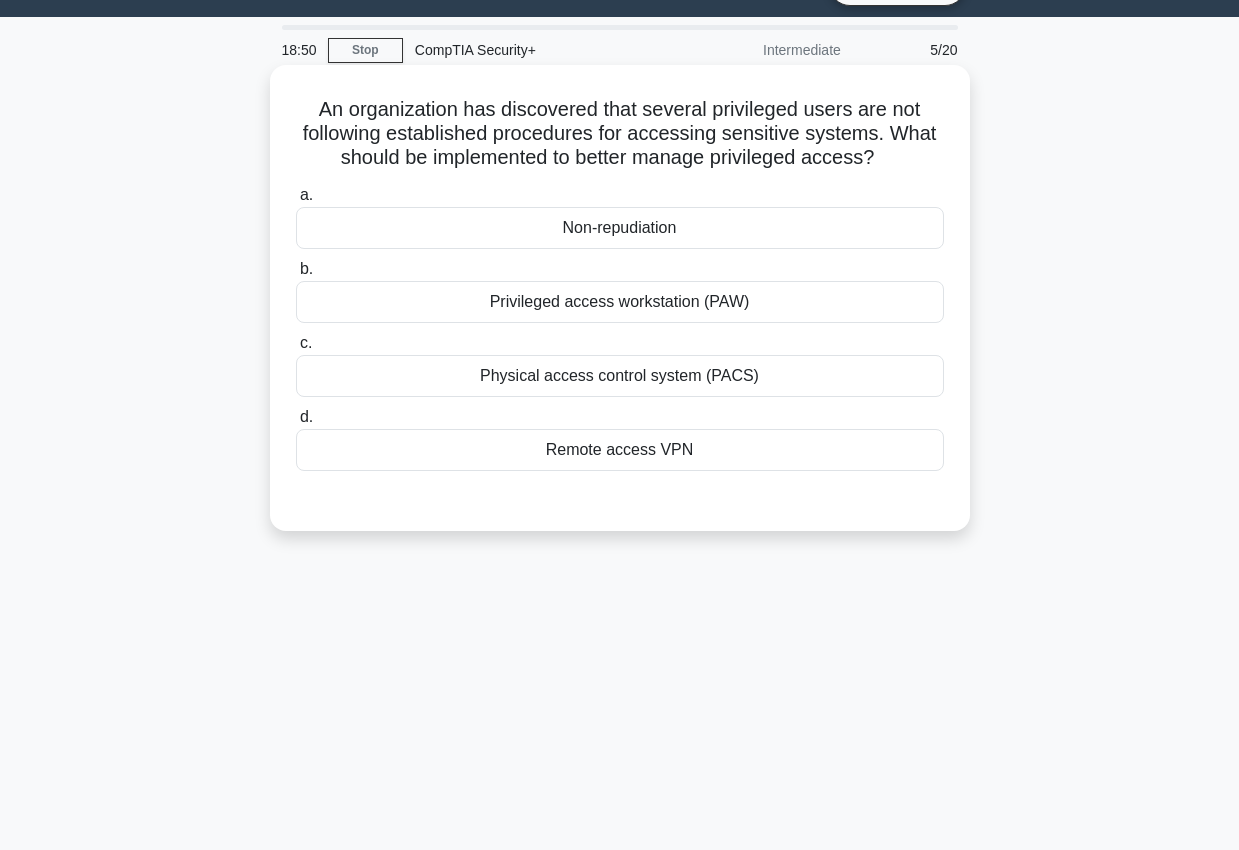 click on "Physical access control system (PACS)" at bounding box center [620, 376] 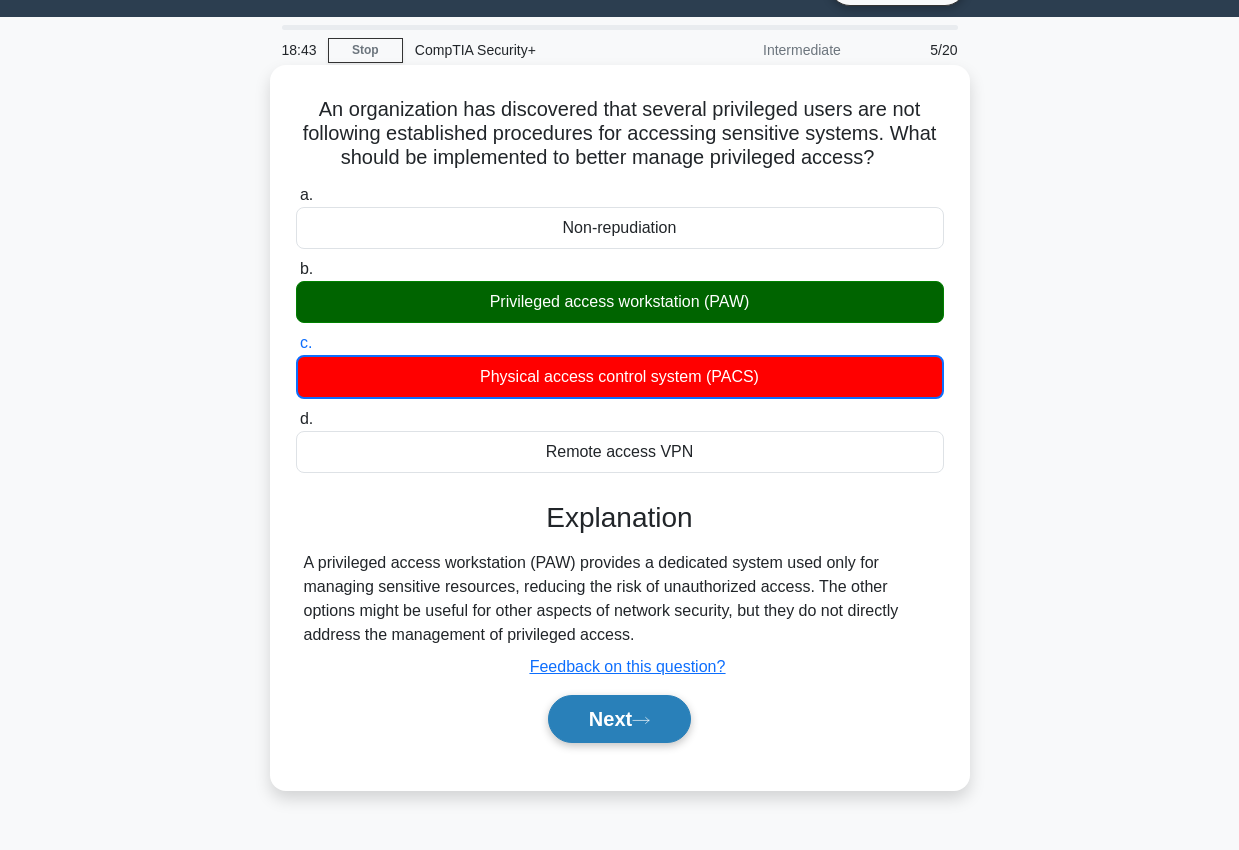 click on "Next" at bounding box center (619, 719) 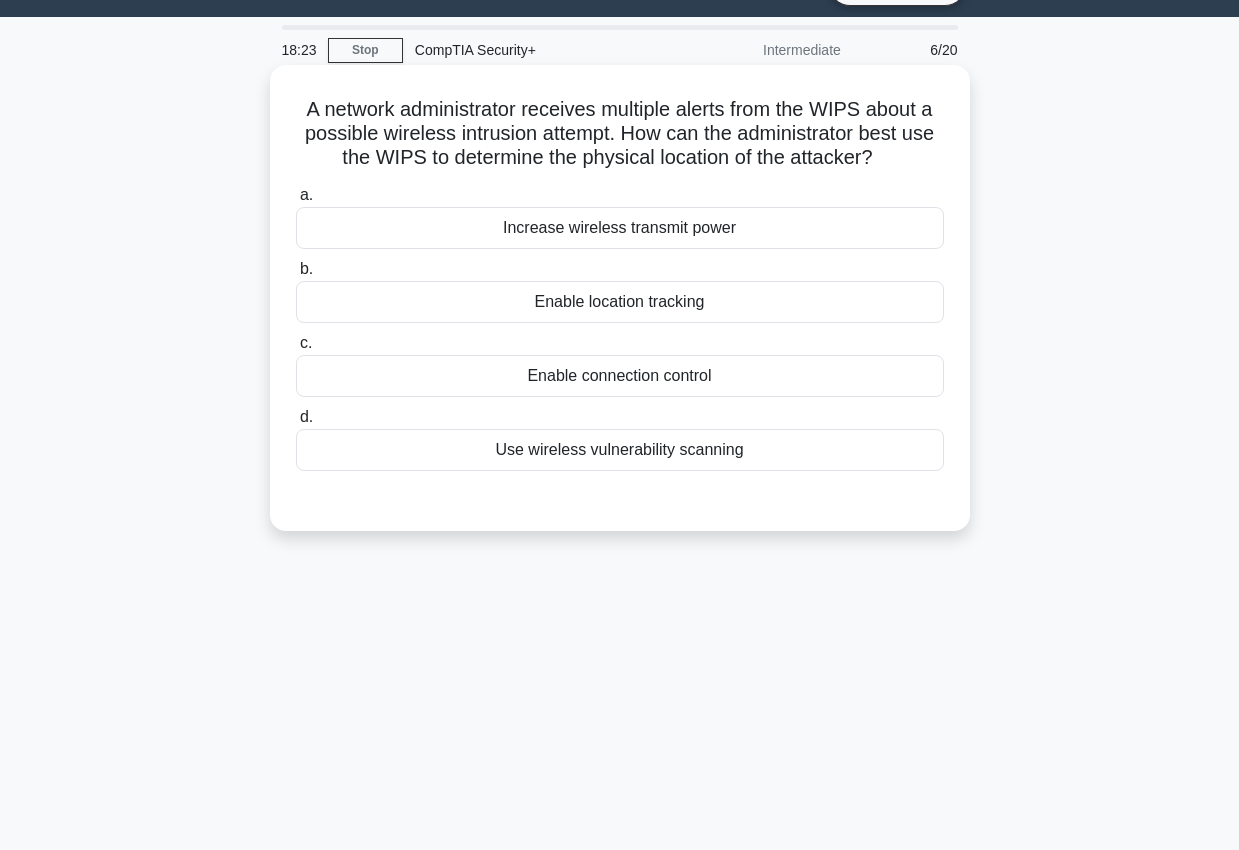 click on "Enable location tracking" at bounding box center [620, 302] 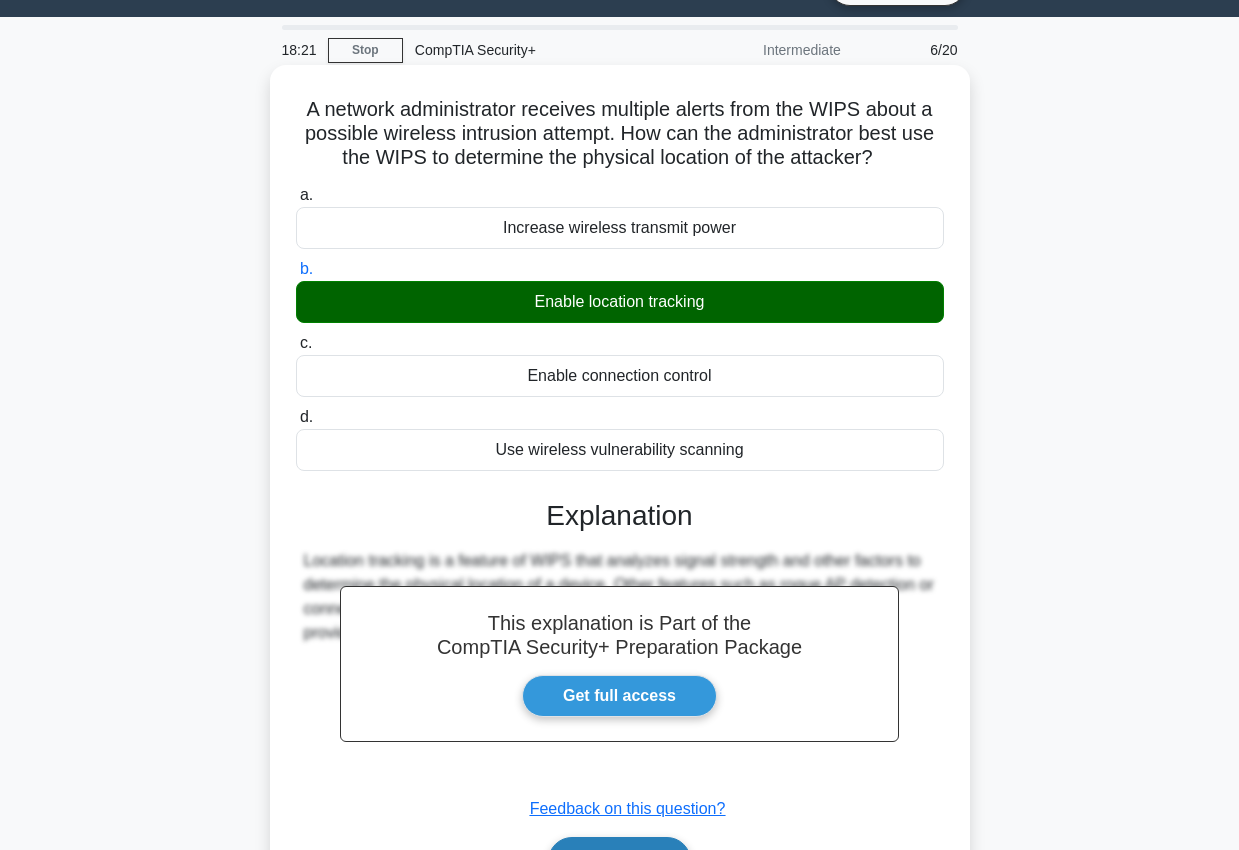 click on "Next" at bounding box center (619, 861) 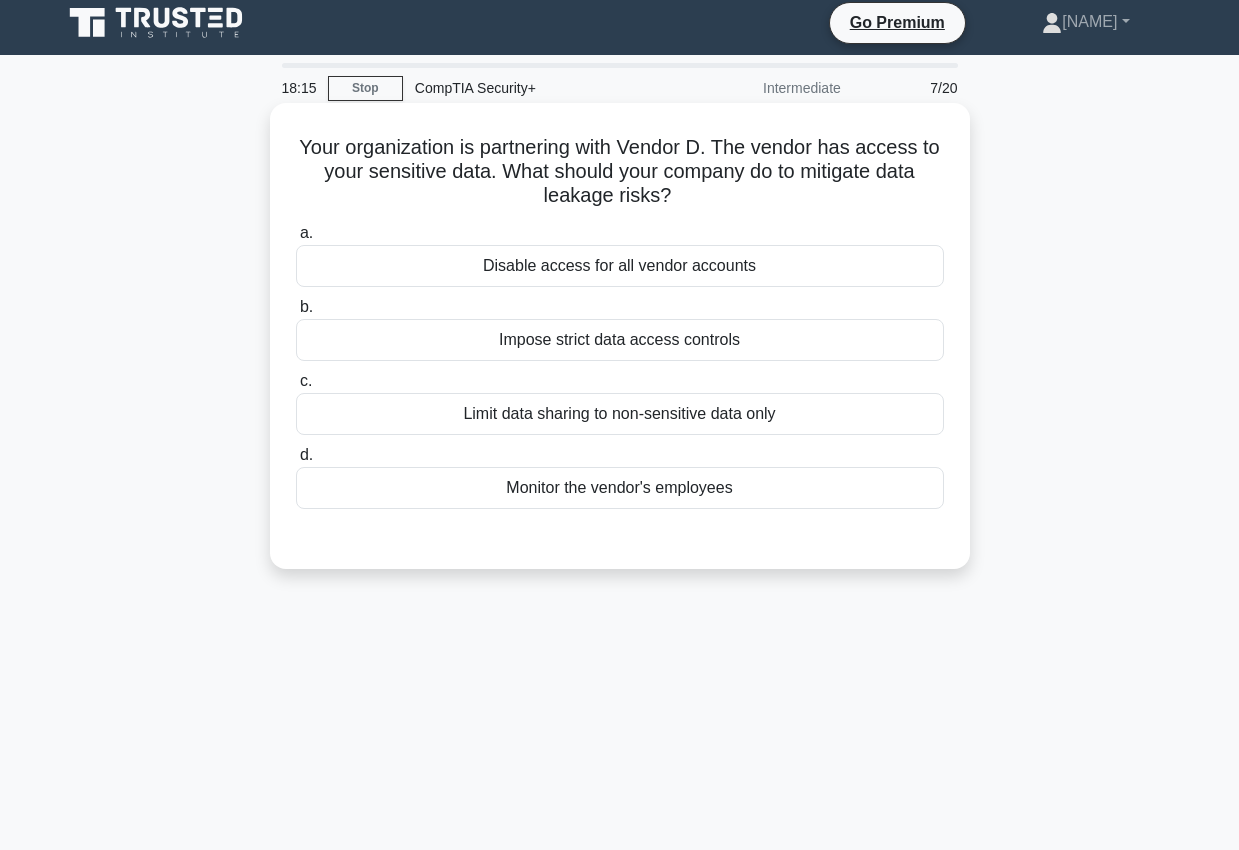 scroll, scrollTop: 0, scrollLeft: 0, axis: both 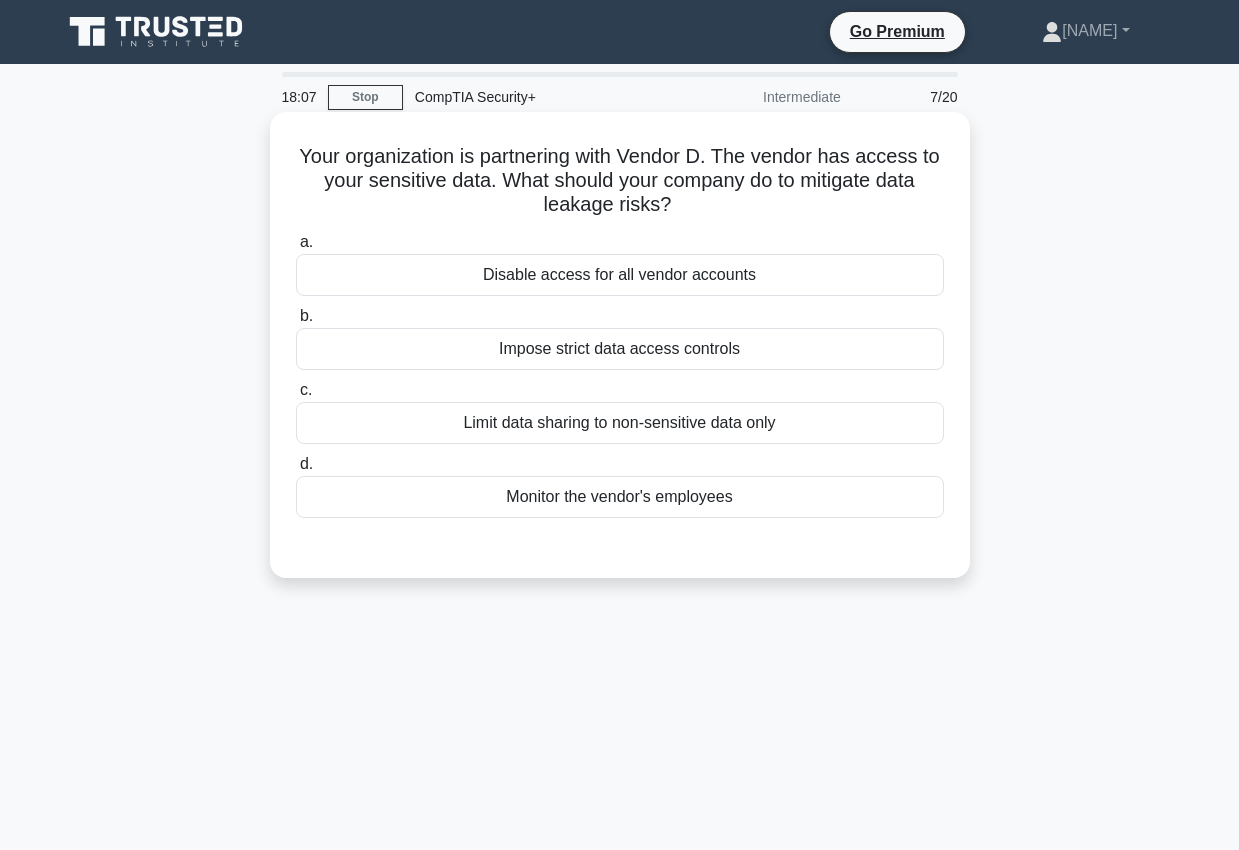 click on "Limit data sharing to non-sensitive data only" at bounding box center (620, 423) 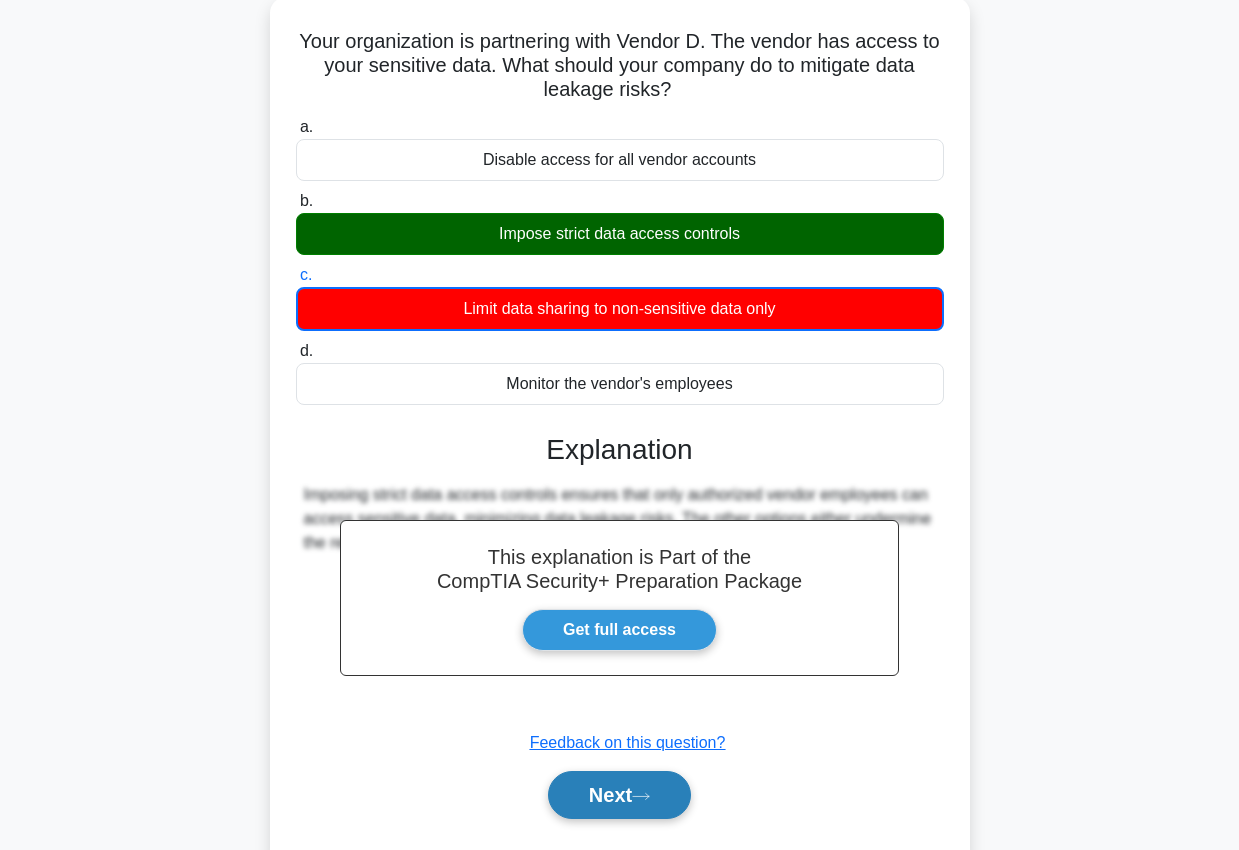 scroll, scrollTop: 118, scrollLeft: 0, axis: vertical 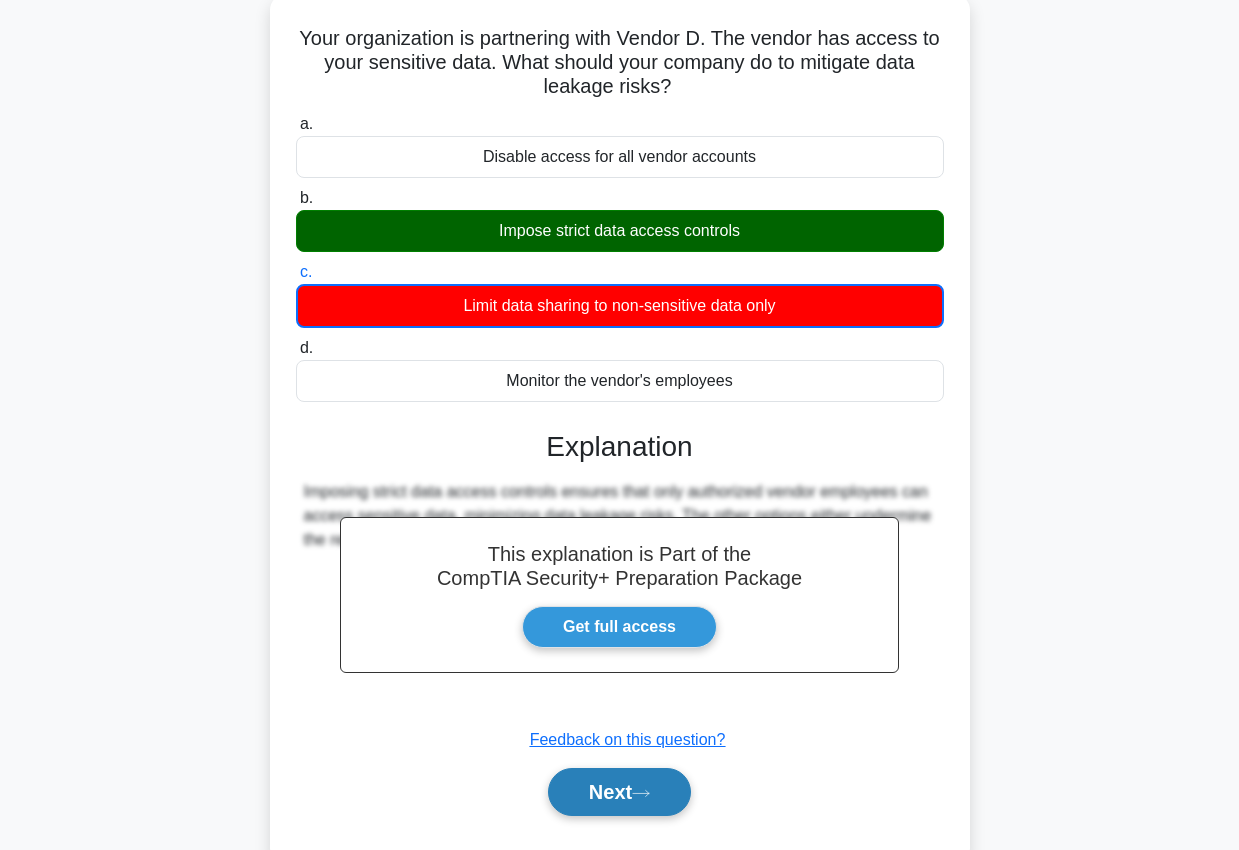 click on "Next" at bounding box center [619, 792] 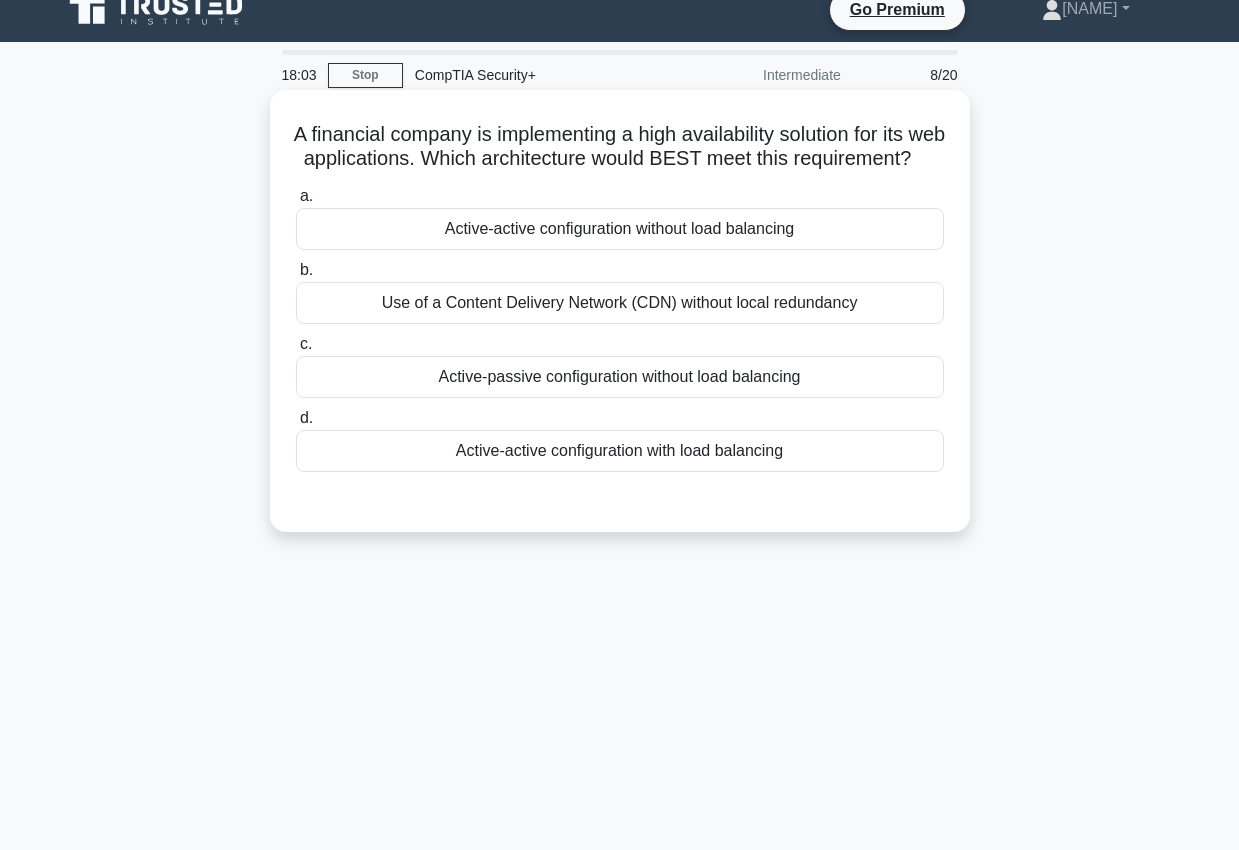 scroll, scrollTop: 0, scrollLeft: 0, axis: both 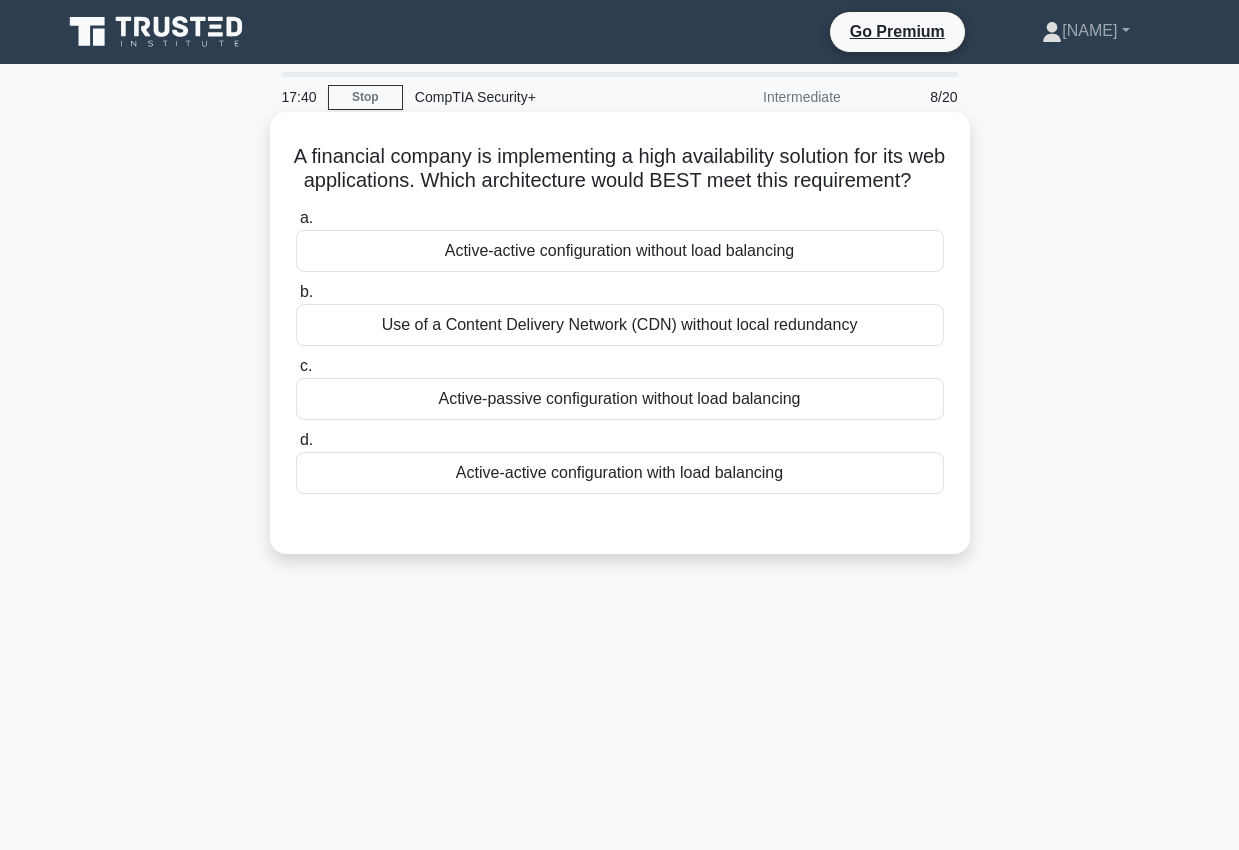 click on "Active-active configuration with load balancing" at bounding box center [620, 473] 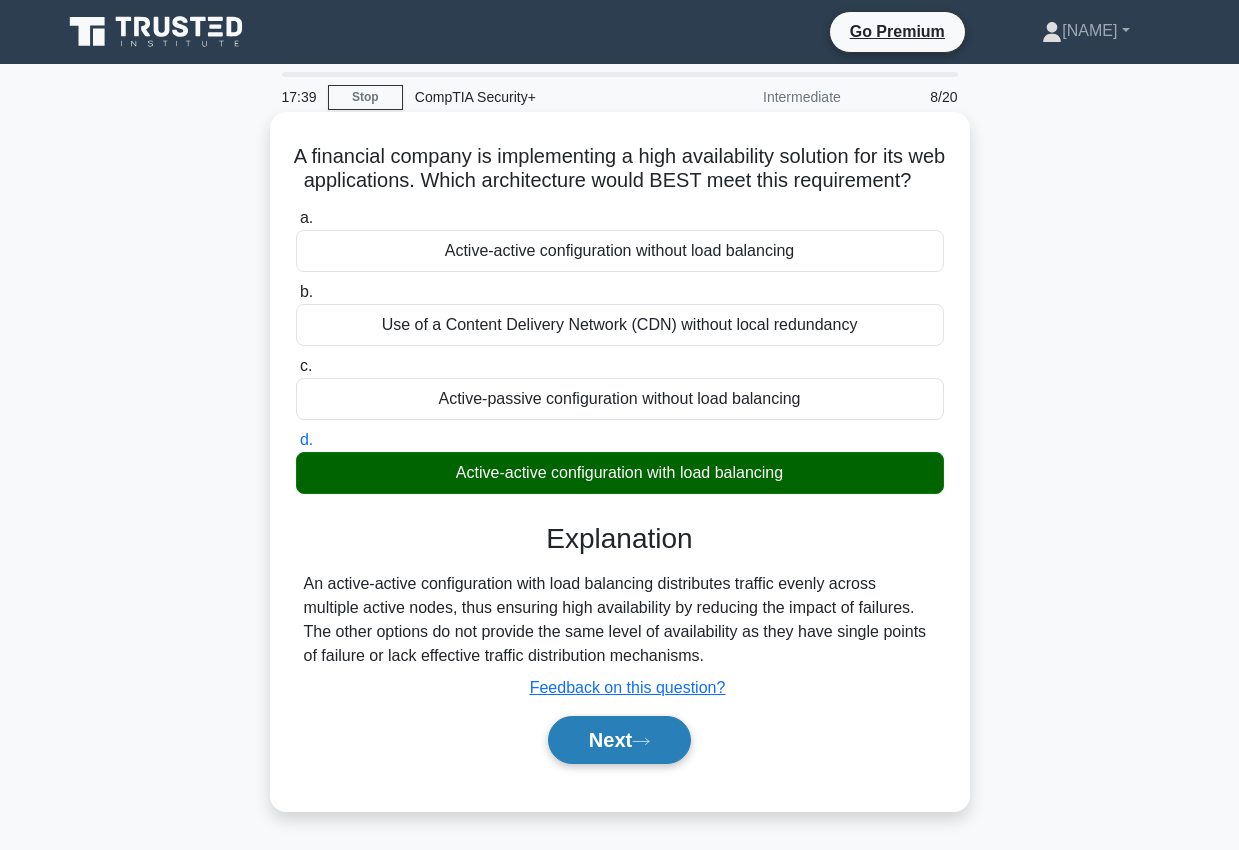 click on "Next" at bounding box center [619, 740] 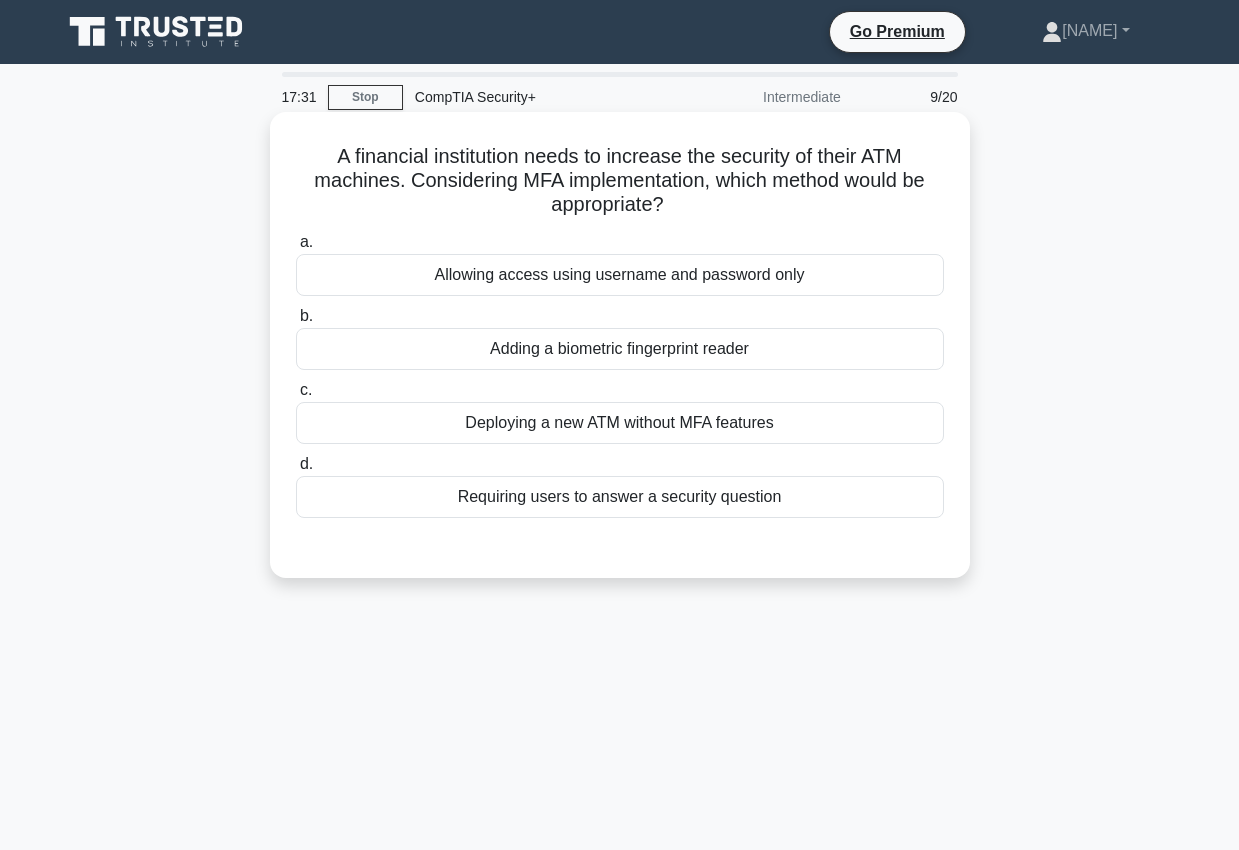 click on "Adding a biometric fingerprint reader" at bounding box center [620, 349] 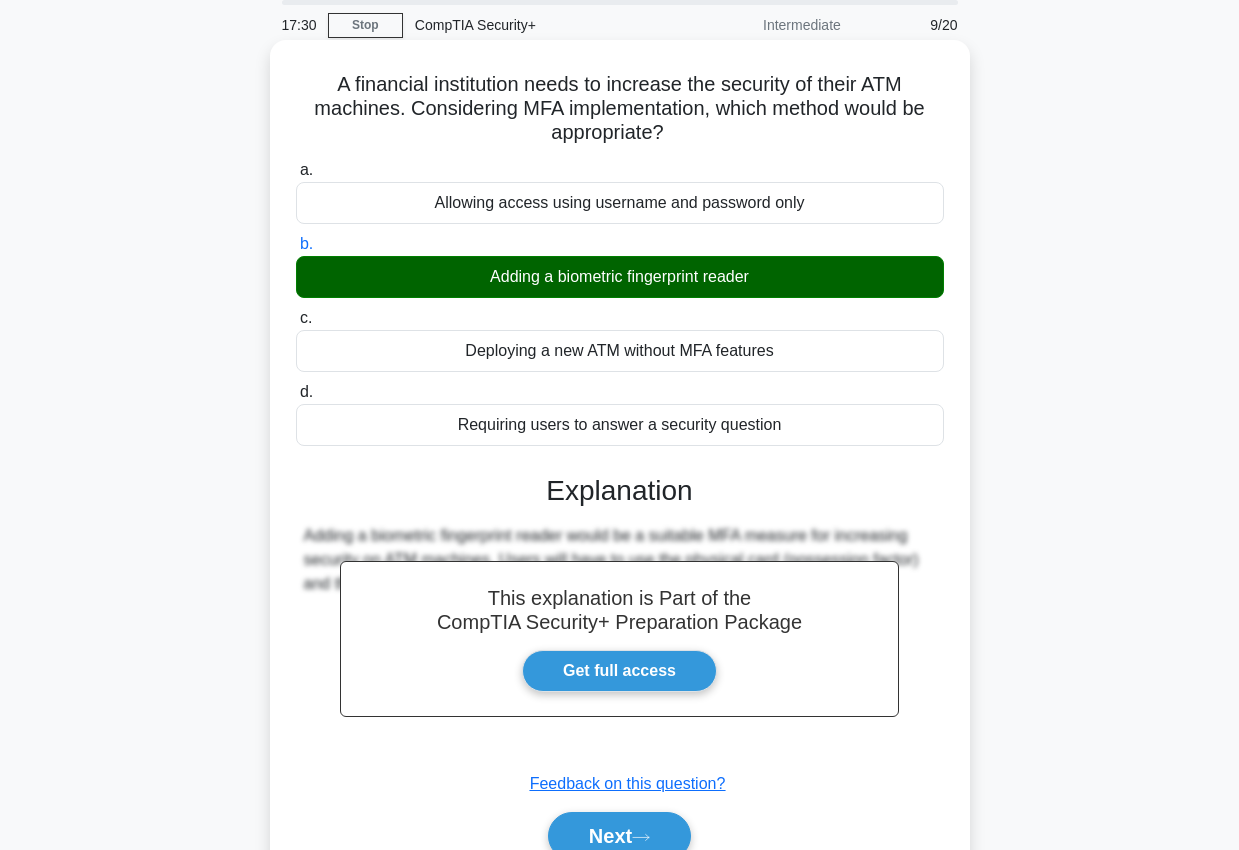 scroll, scrollTop: 128, scrollLeft: 0, axis: vertical 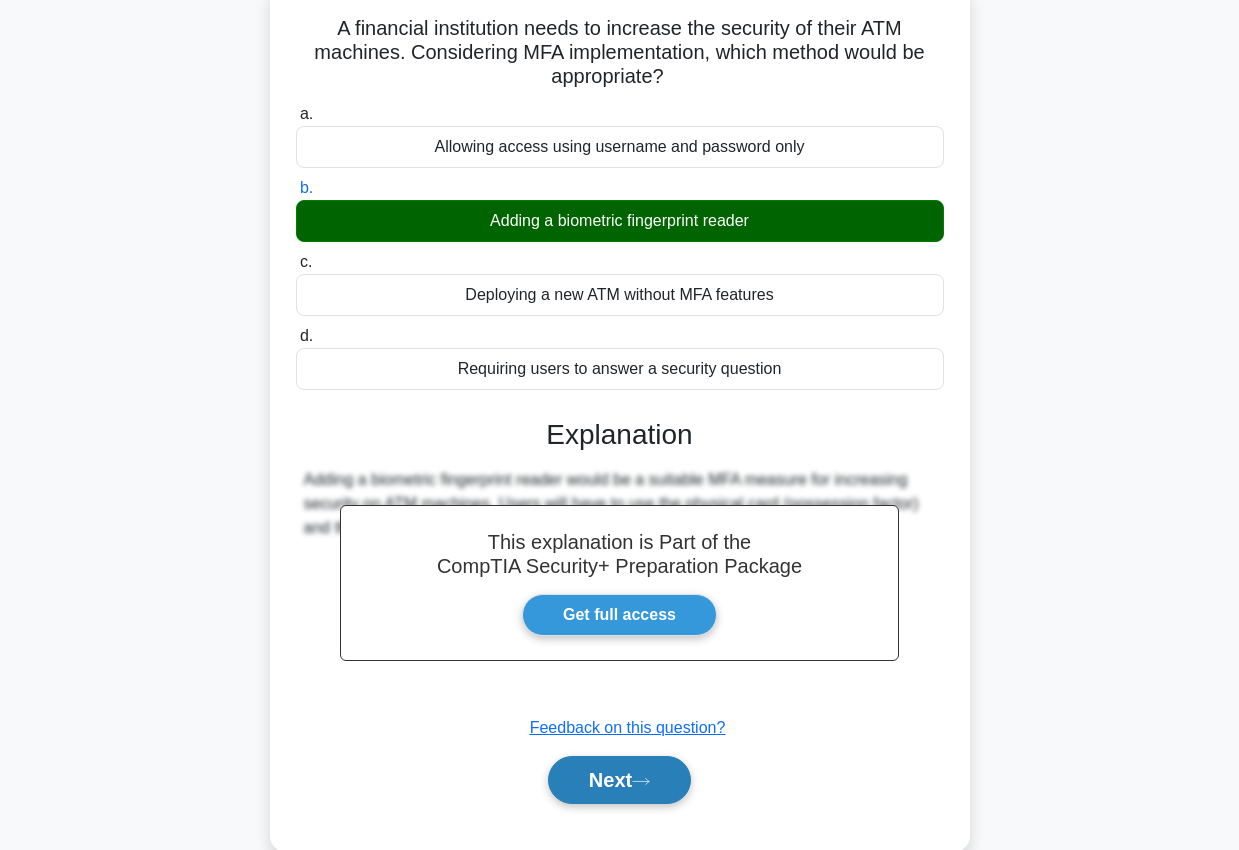 click on "Next" at bounding box center [619, 780] 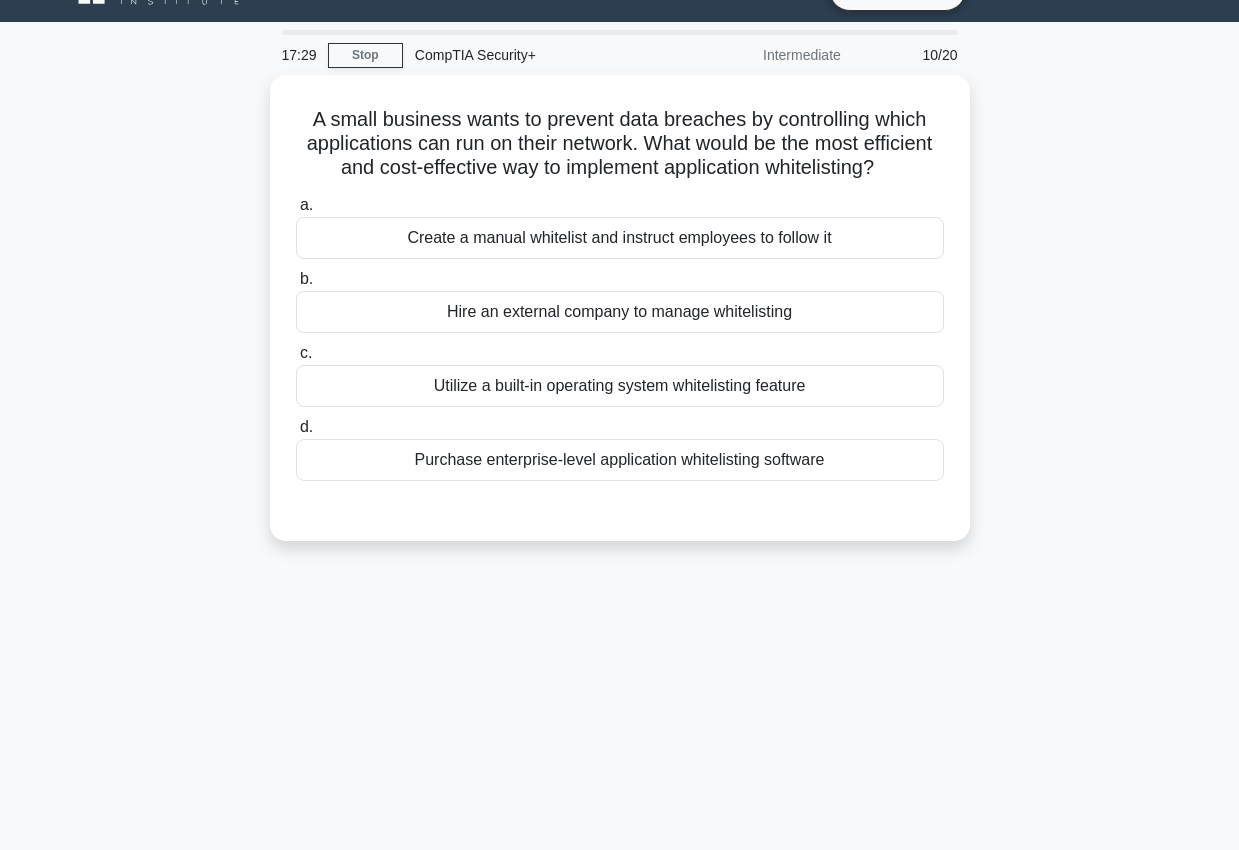 scroll, scrollTop: 0, scrollLeft: 0, axis: both 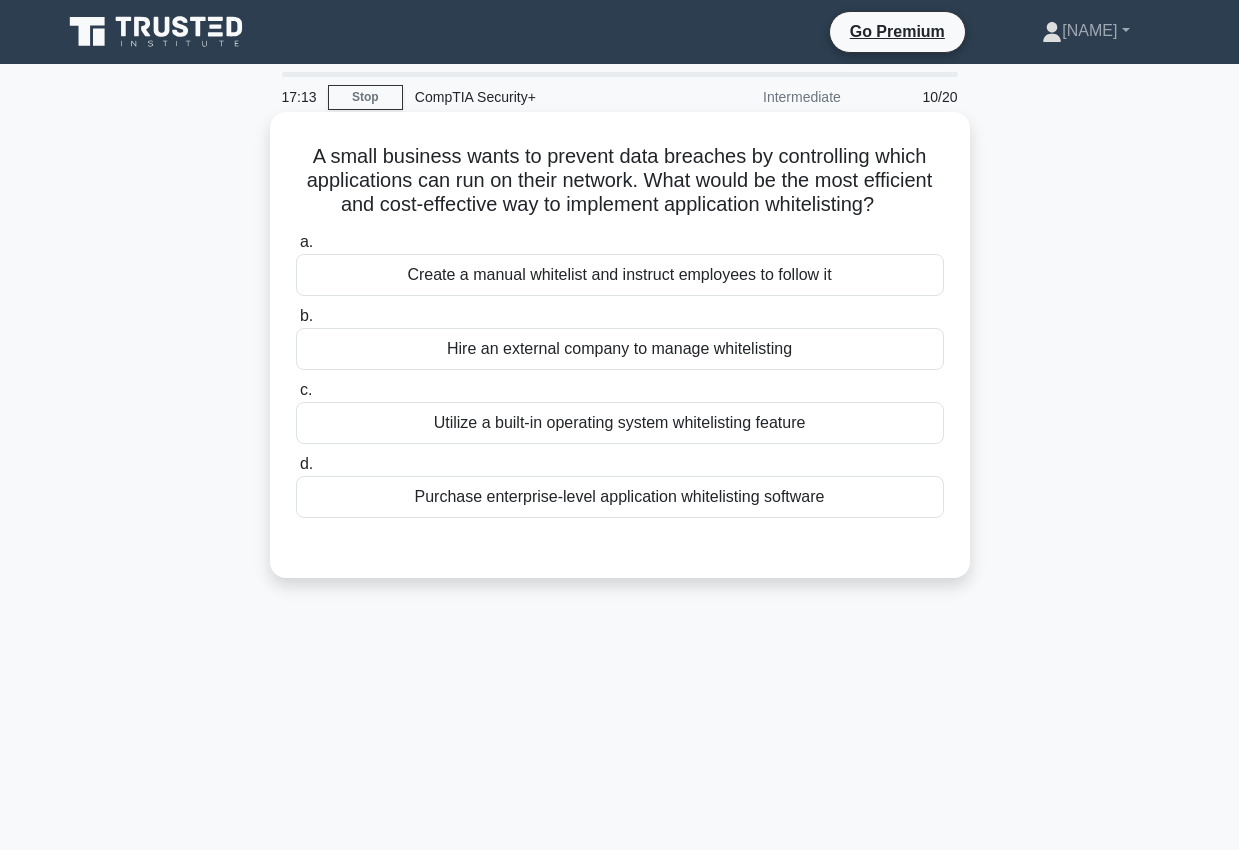 click on "Utilize a built-in operating system whitelisting feature" at bounding box center [620, 423] 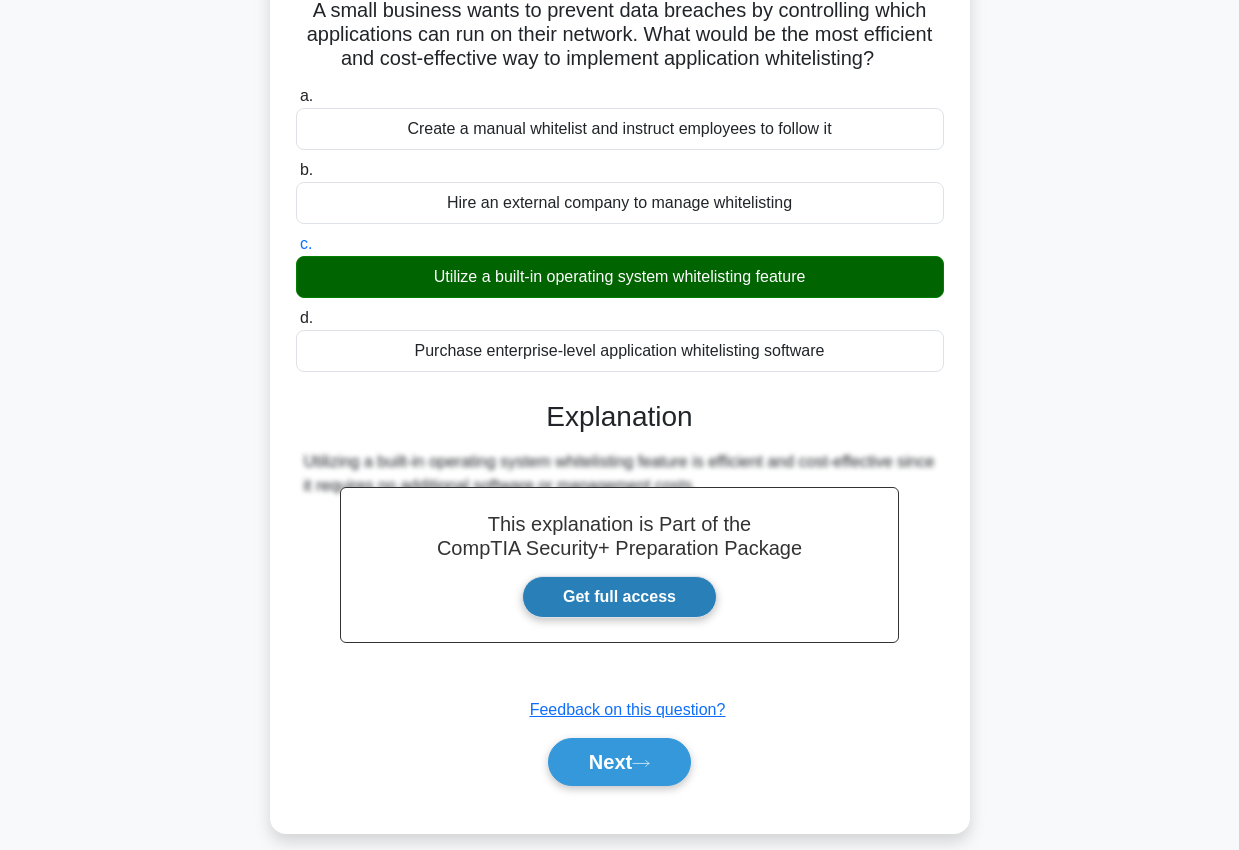 scroll, scrollTop: 190, scrollLeft: 0, axis: vertical 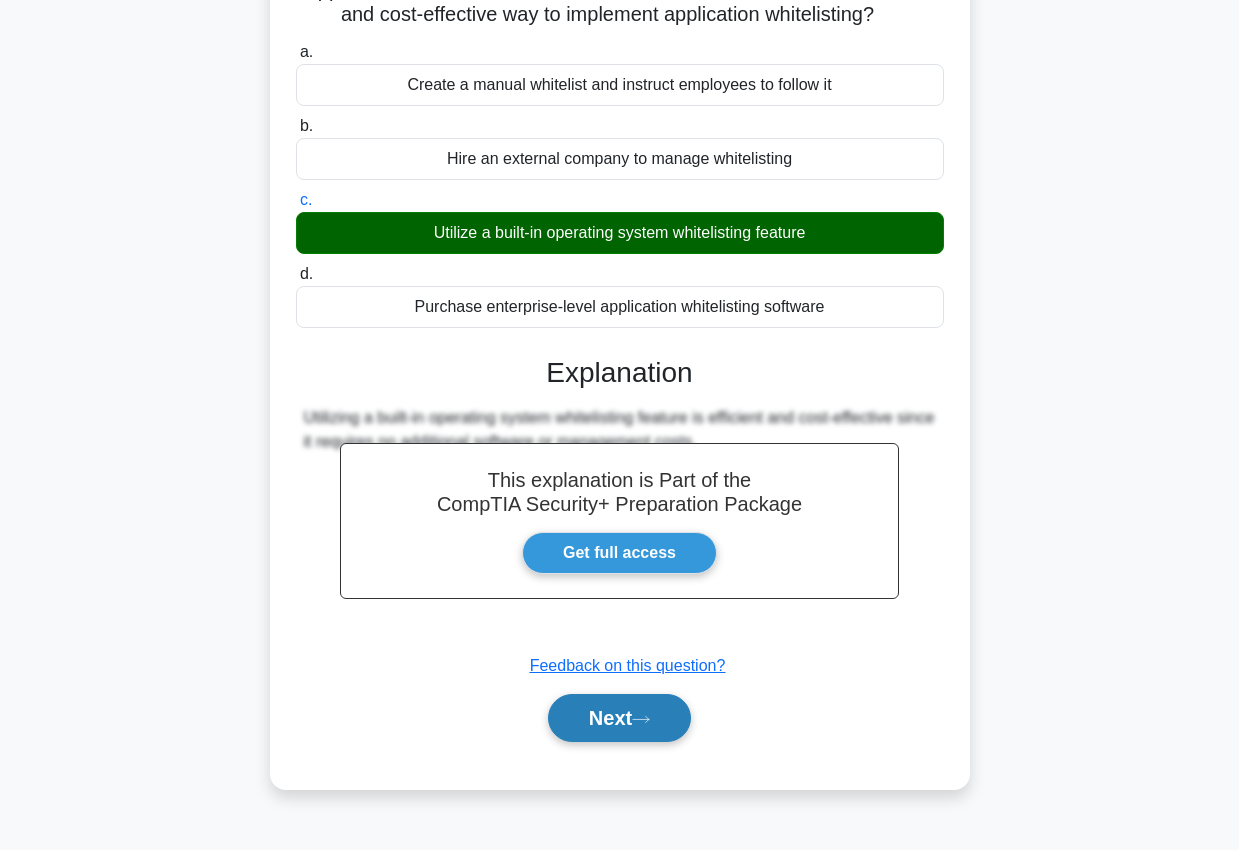 click on "Next" at bounding box center (619, 718) 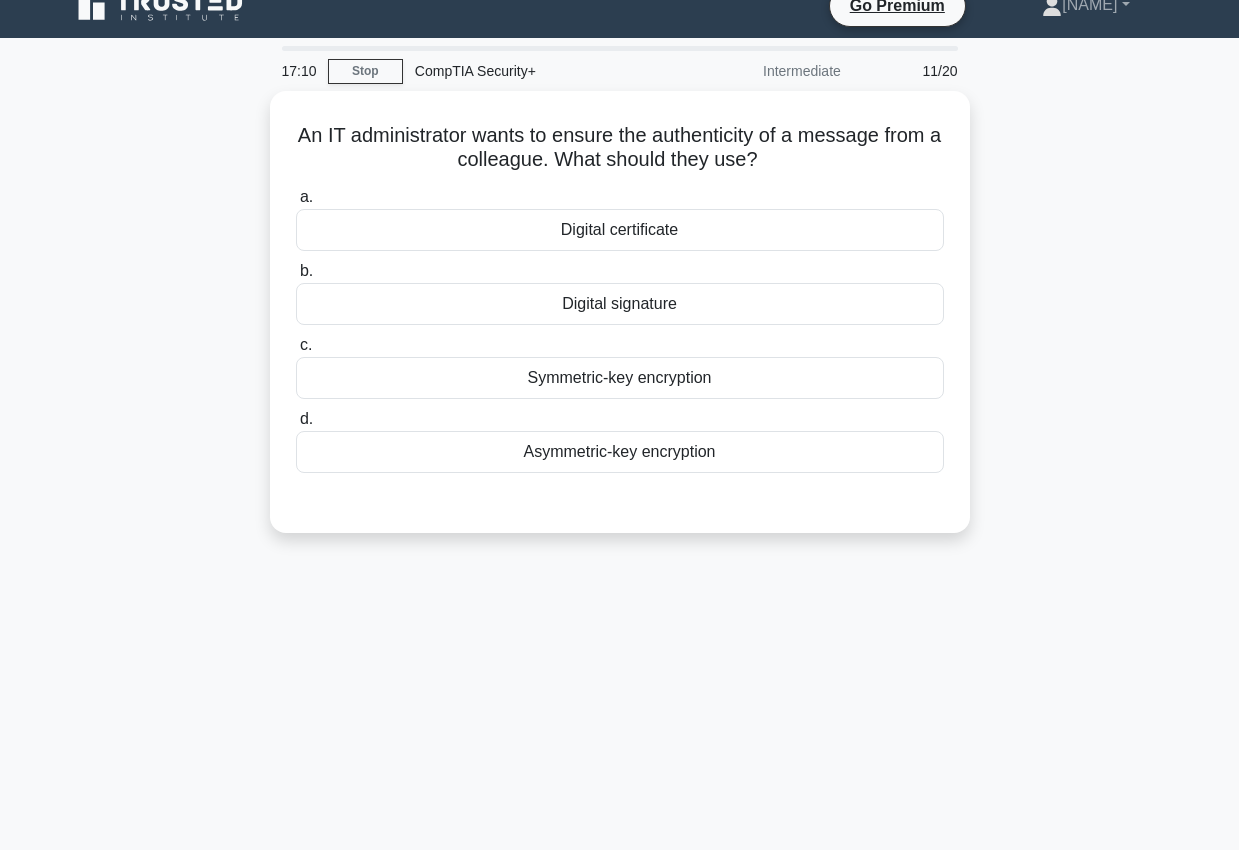 scroll, scrollTop: 0, scrollLeft: 0, axis: both 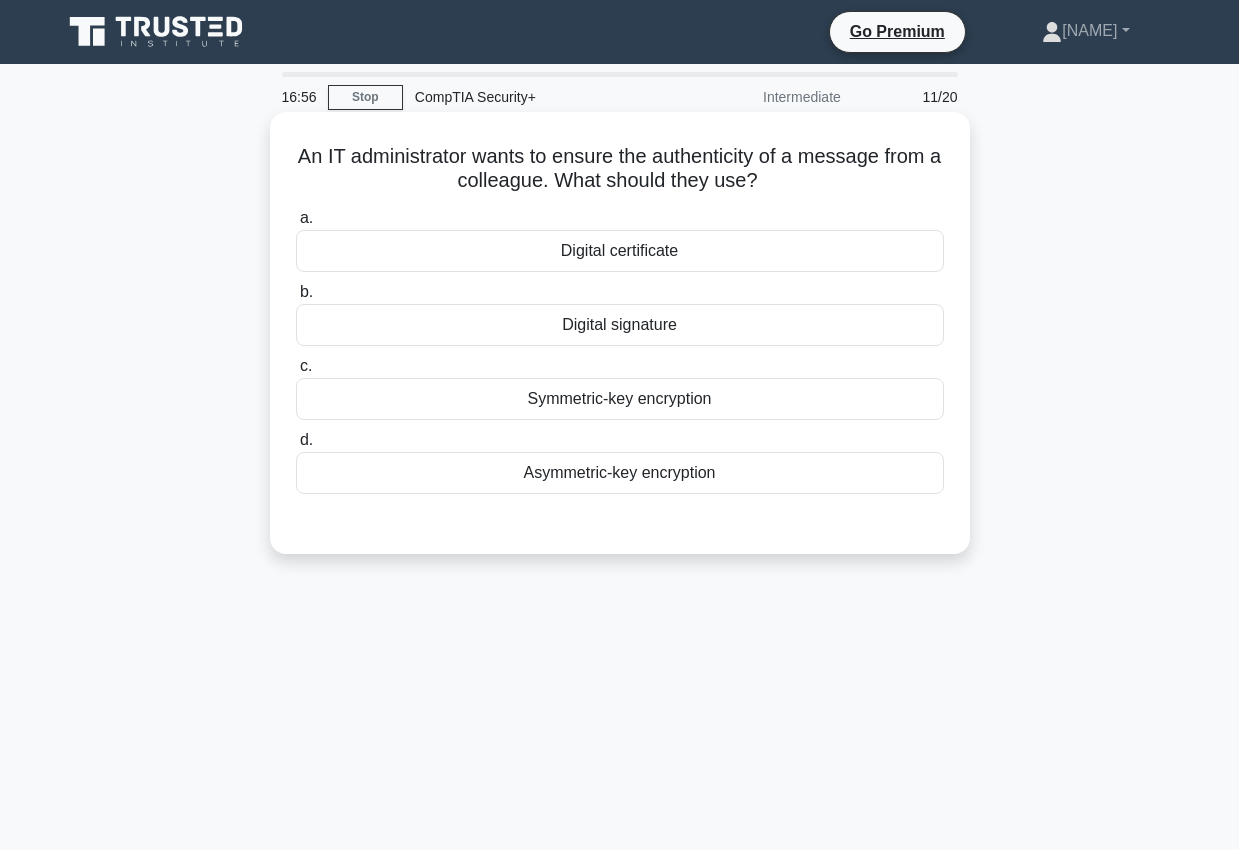 click on "Digital signature" at bounding box center [620, 325] 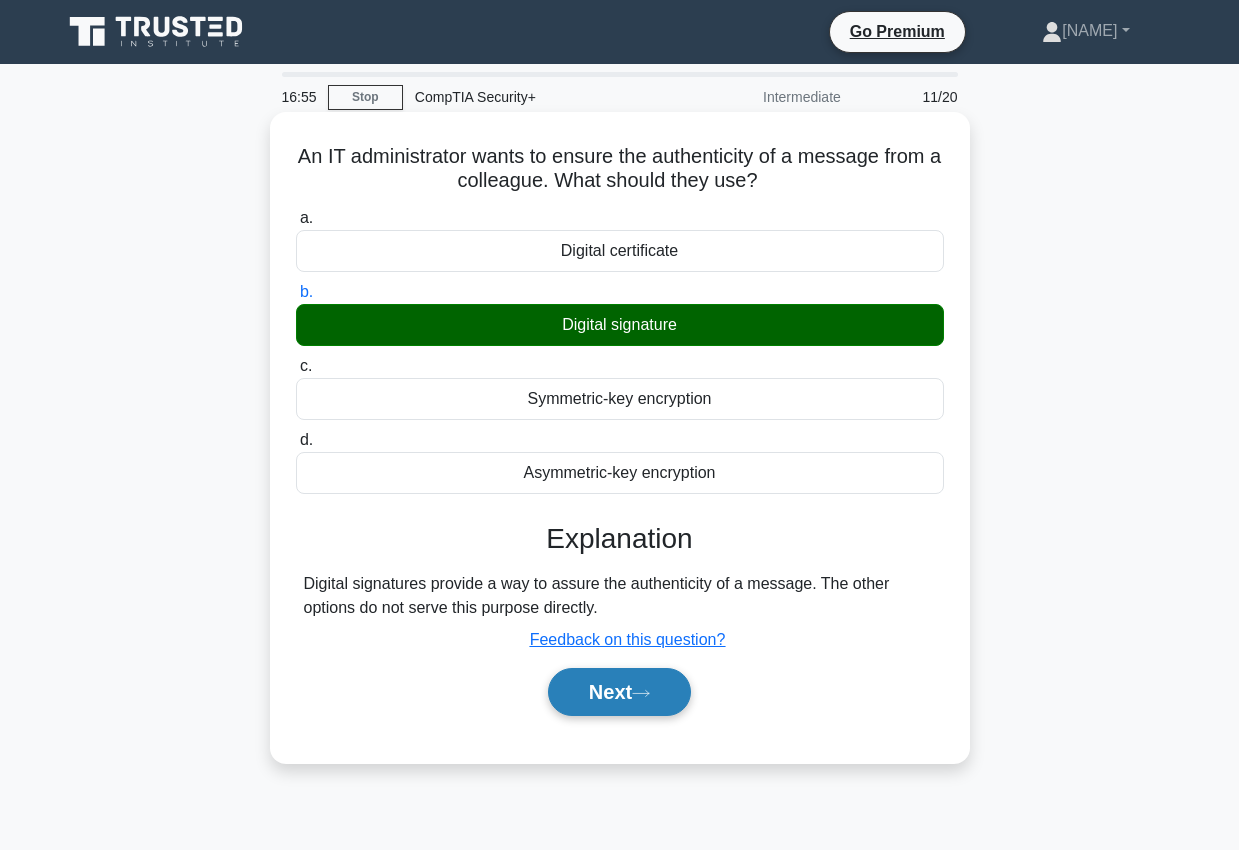 click on "Next" at bounding box center (619, 692) 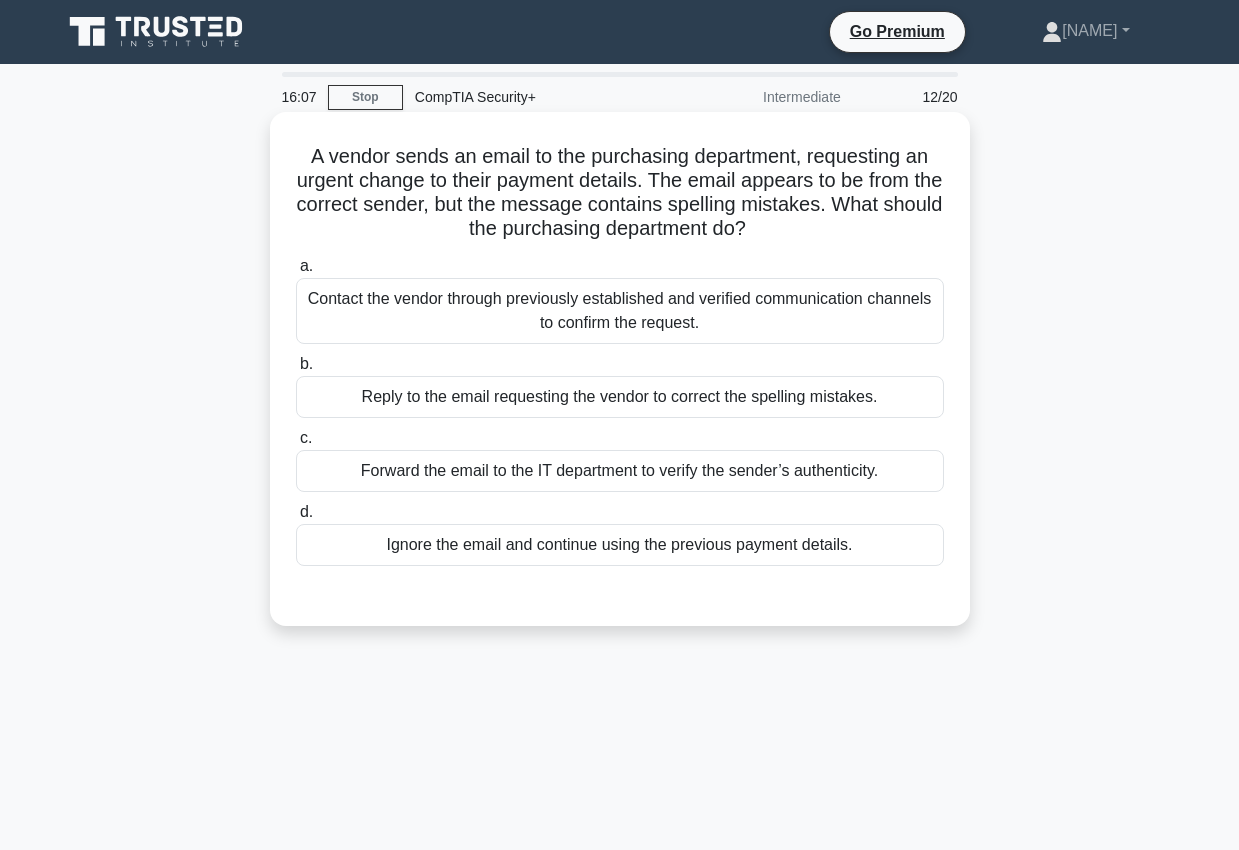 click on "d.
Ignore the email and continue using the previous payment details." at bounding box center (620, 533) 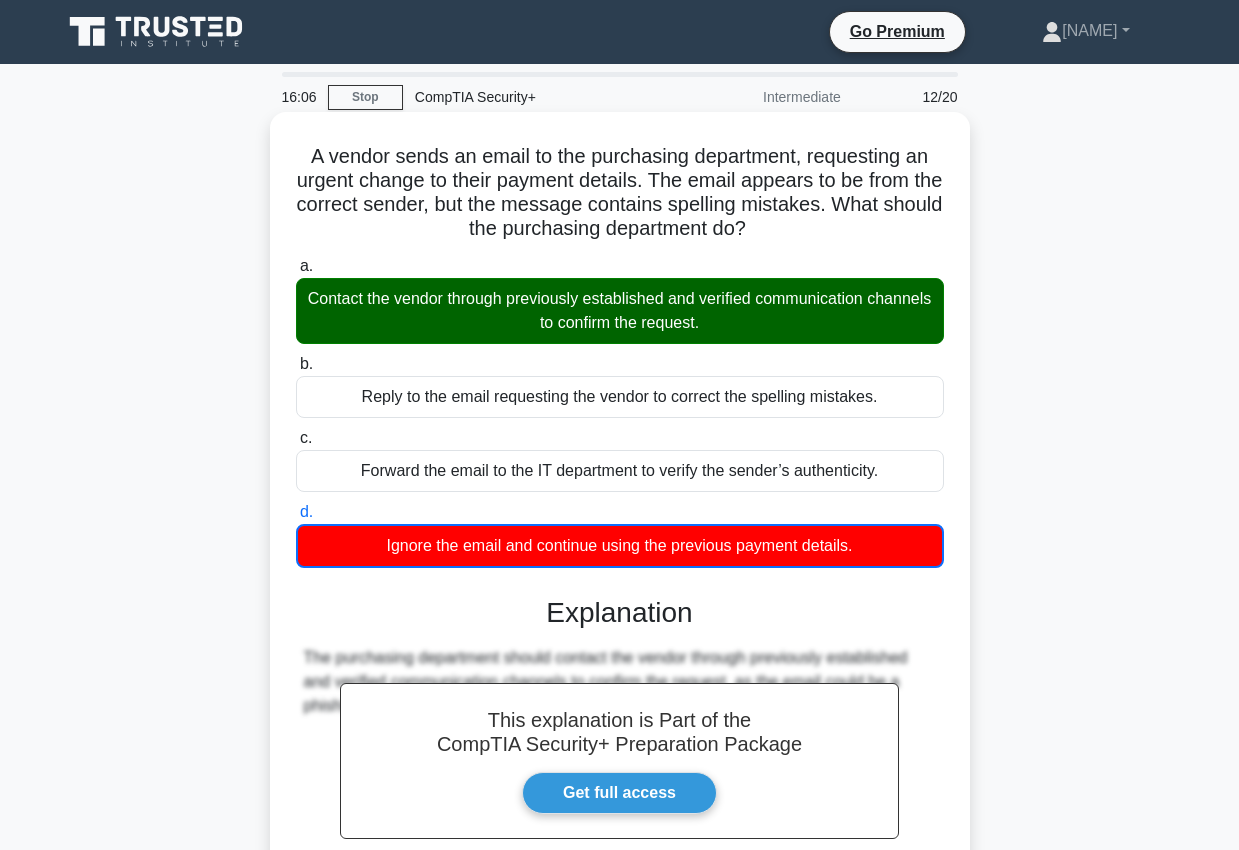 click on "Forward the email to the IT department to verify the sender’s authenticity." at bounding box center (620, 471) 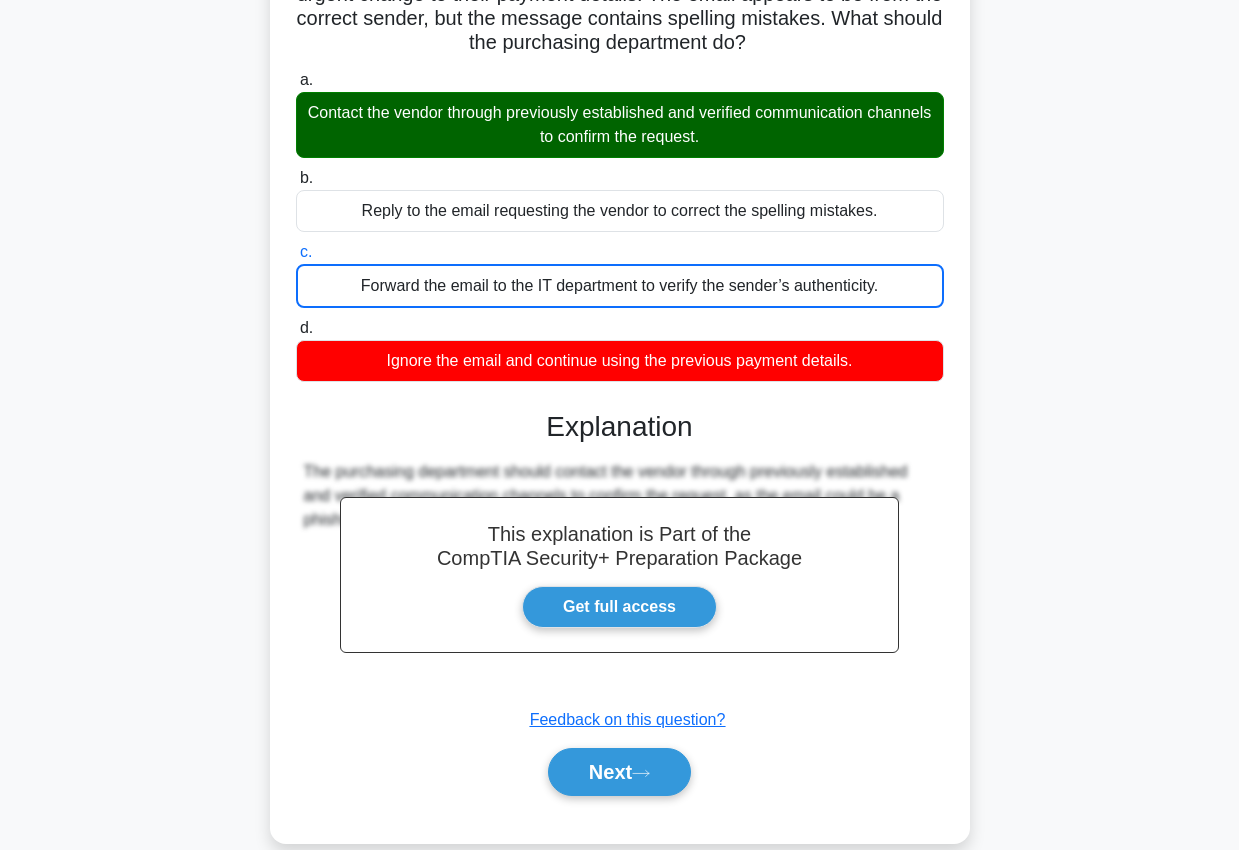 scroll, scrollTop: 230, scrollLeft: 0, axis: vertical 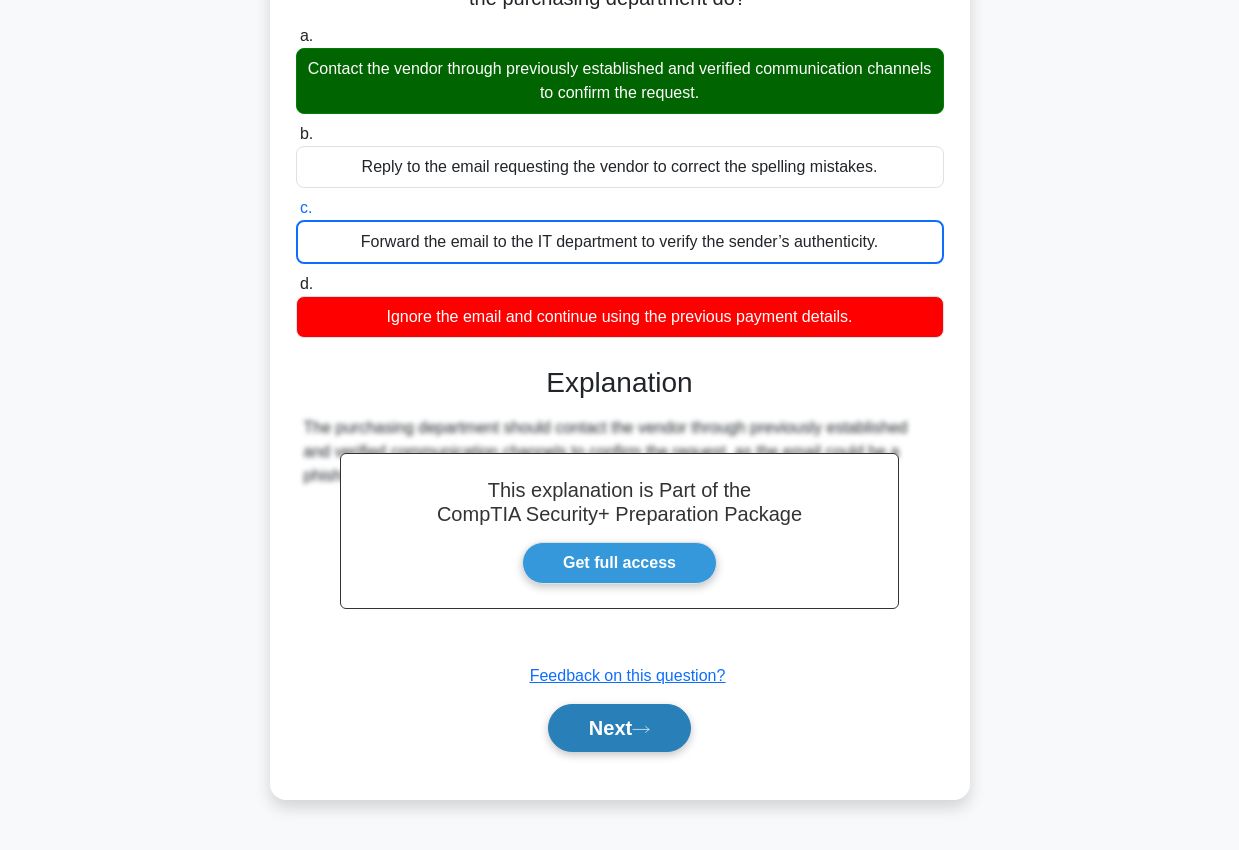 click on "Next" at bounding box center (619, 728) 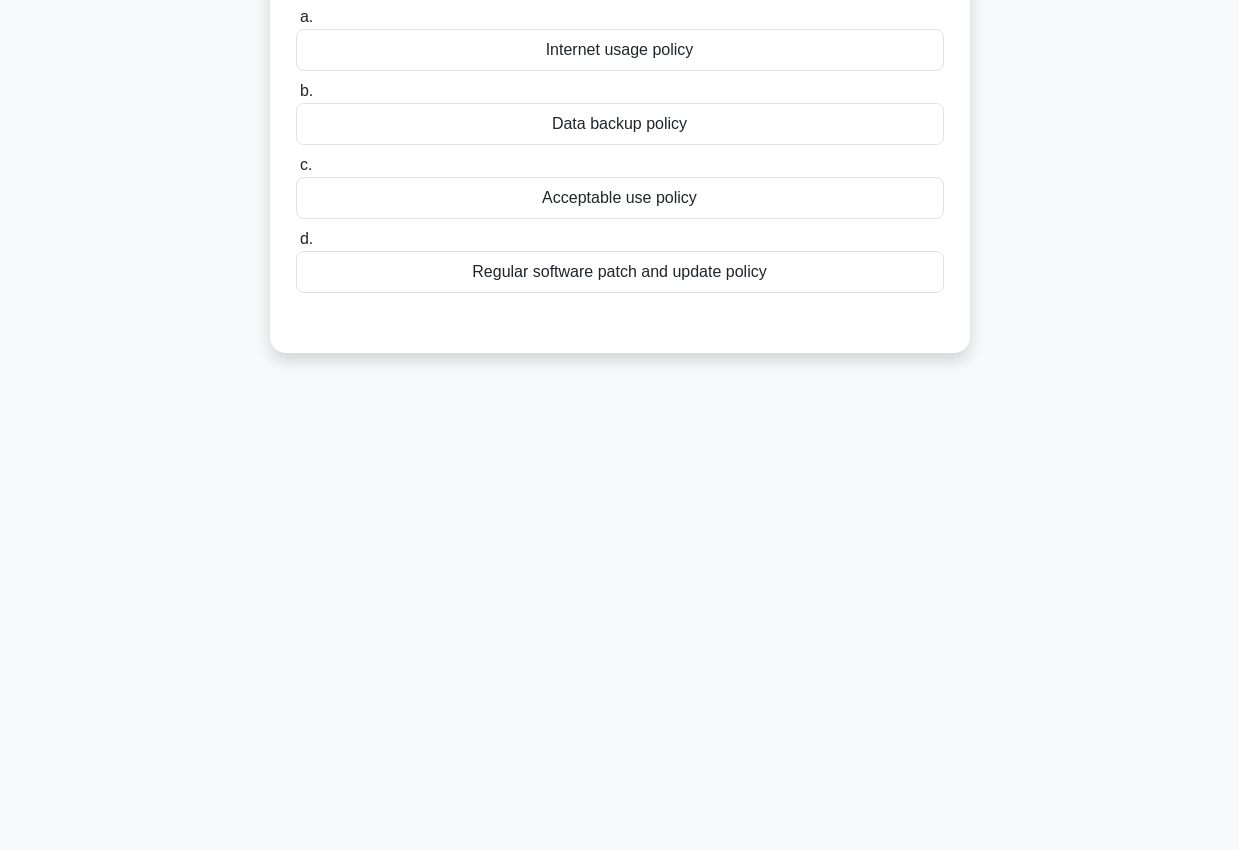 scroll, scrollTop: 0, scrollLeft: 0, axis: both 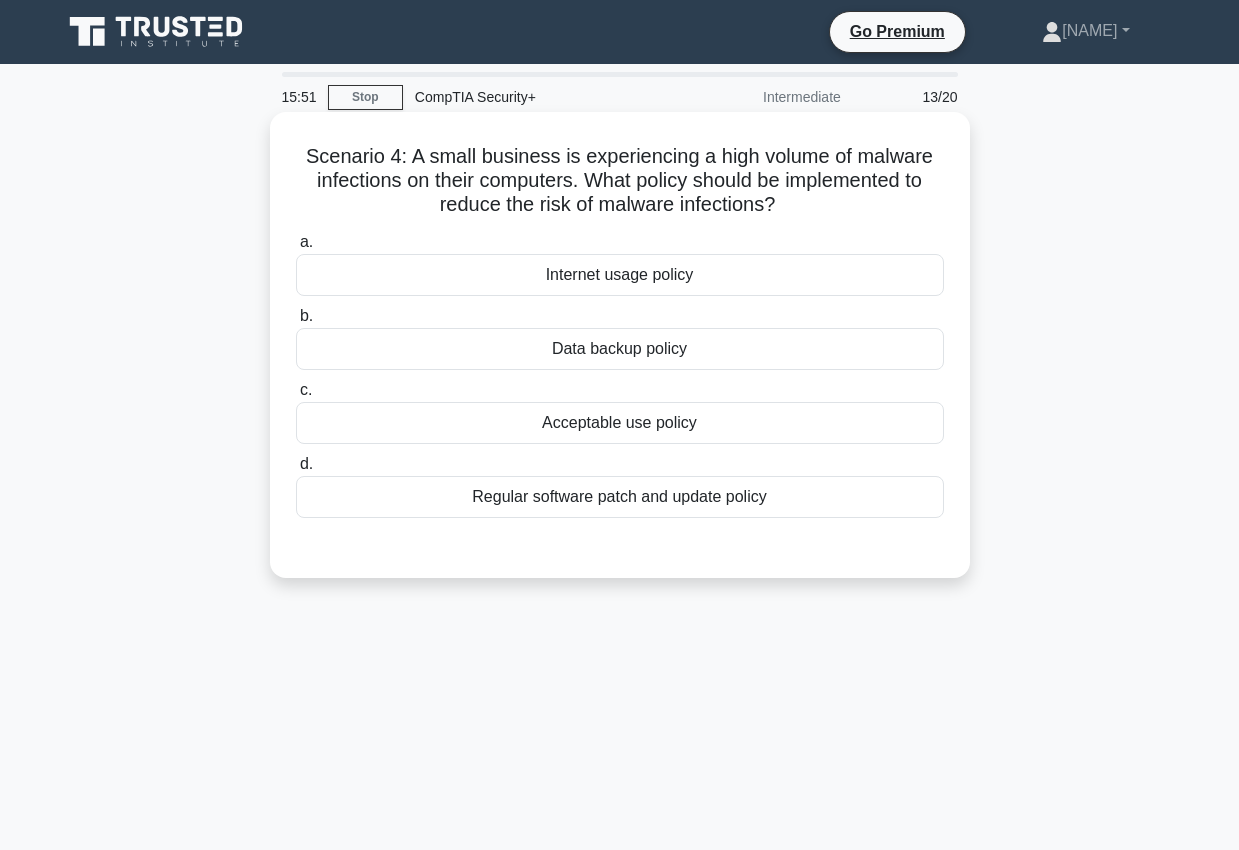 click on "Regular software patch and update policy" at bounding box center [620, 497] 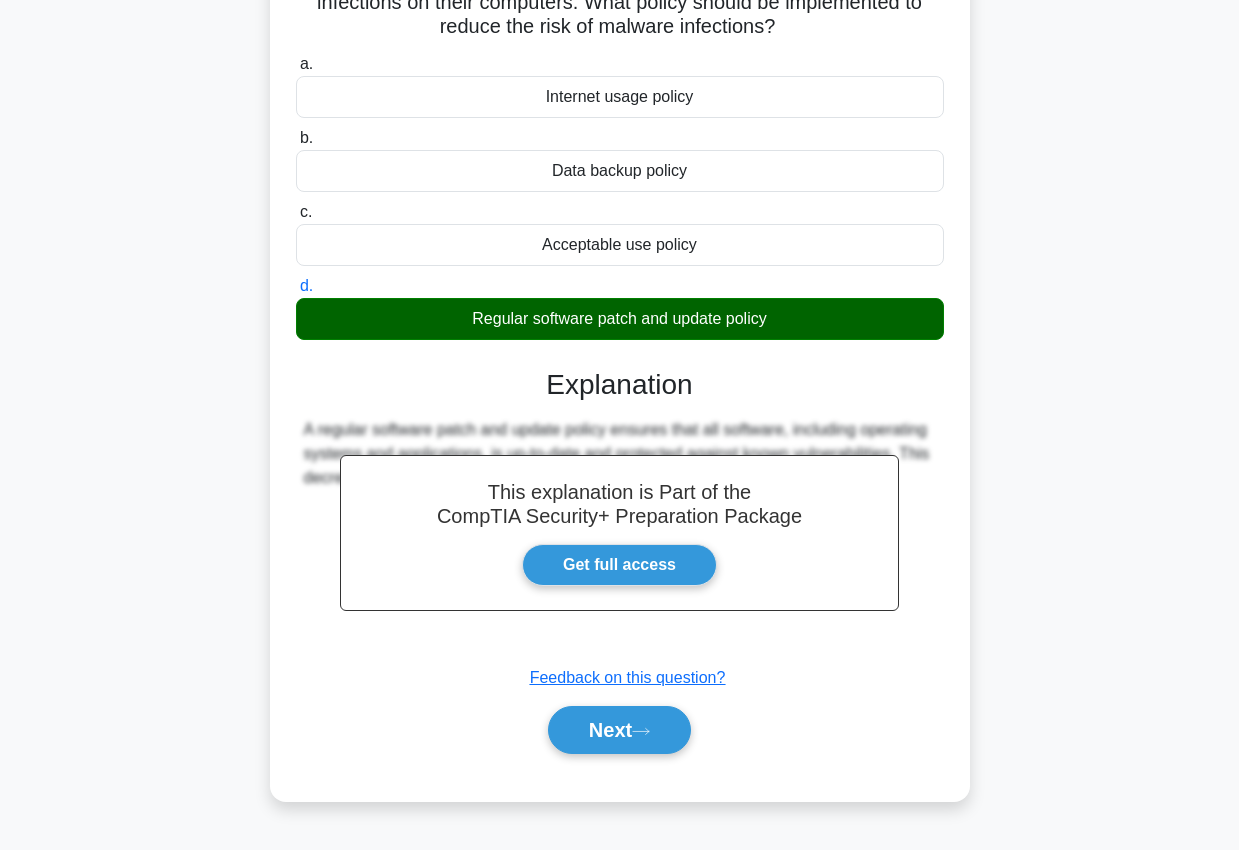 scroll, scrollTop: 207, scrollLeft: 0, axis: vertical 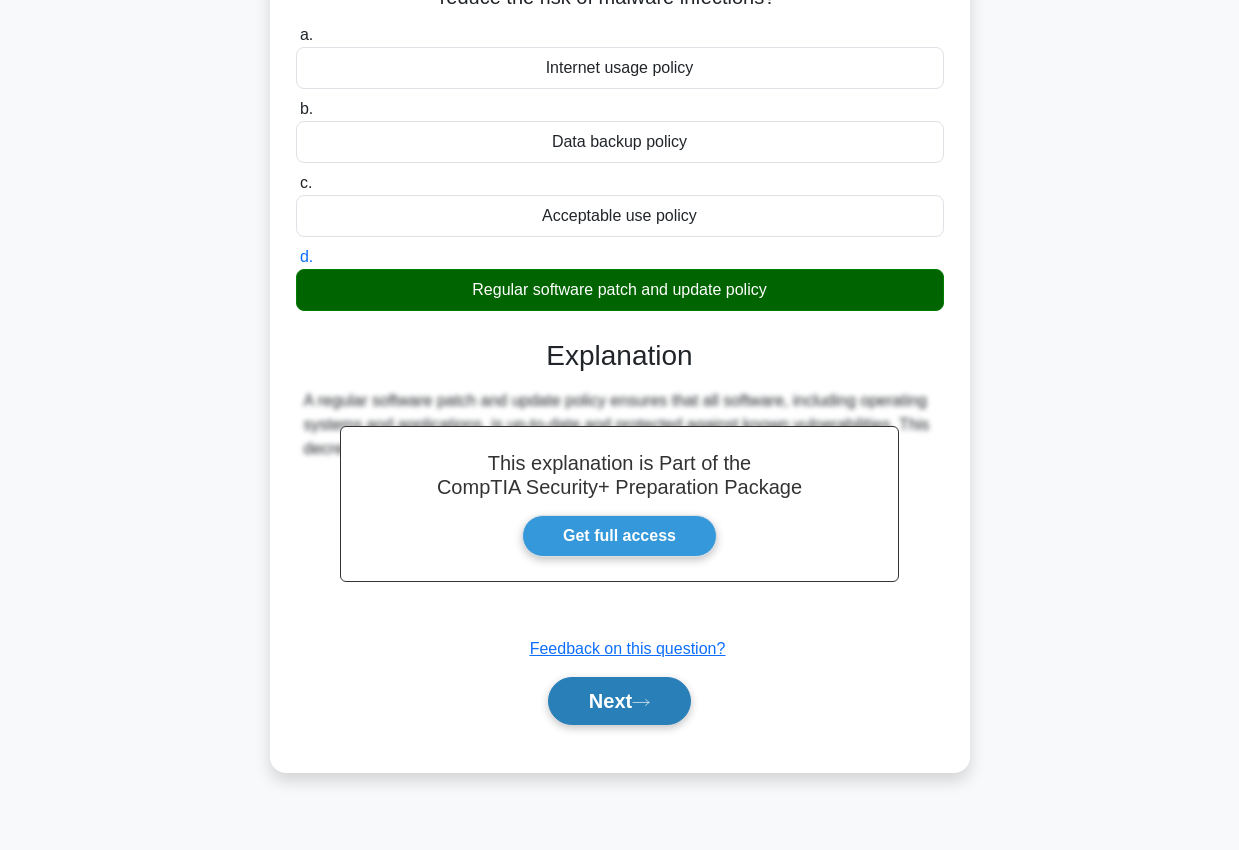 click on "Next" at bounding box center [619, 701] 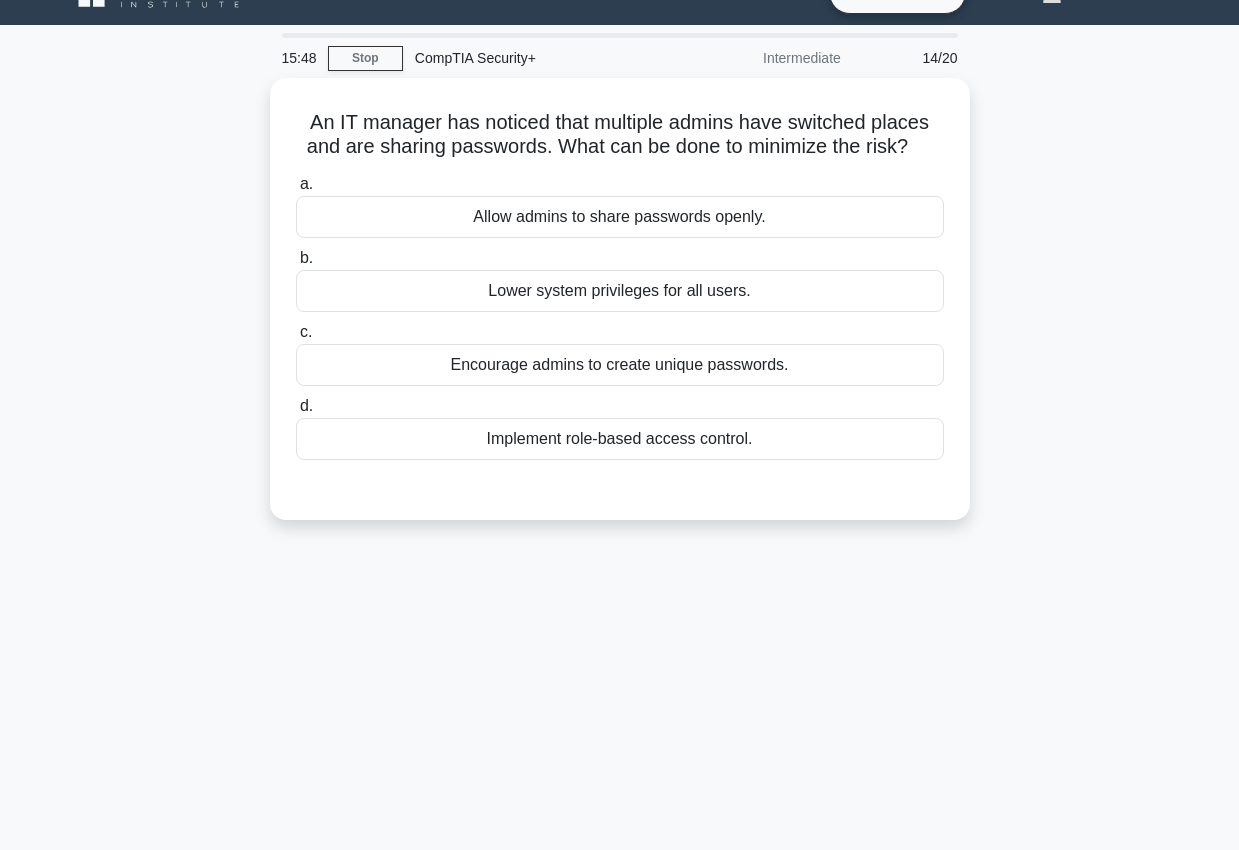 scroll, scrollTop: 0, scrollLeft: 0, axis: both 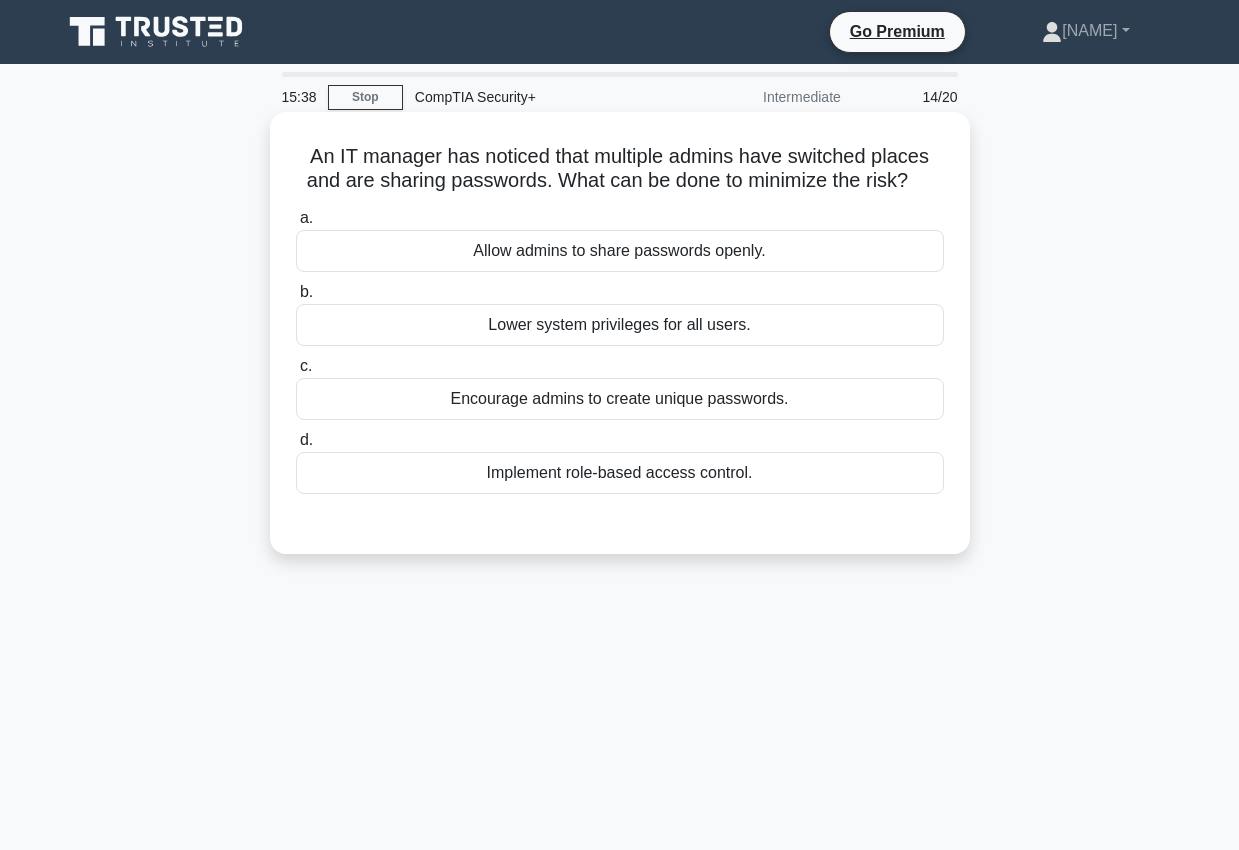 click on "Implement role-based access control." at bounding box center (620, 473) 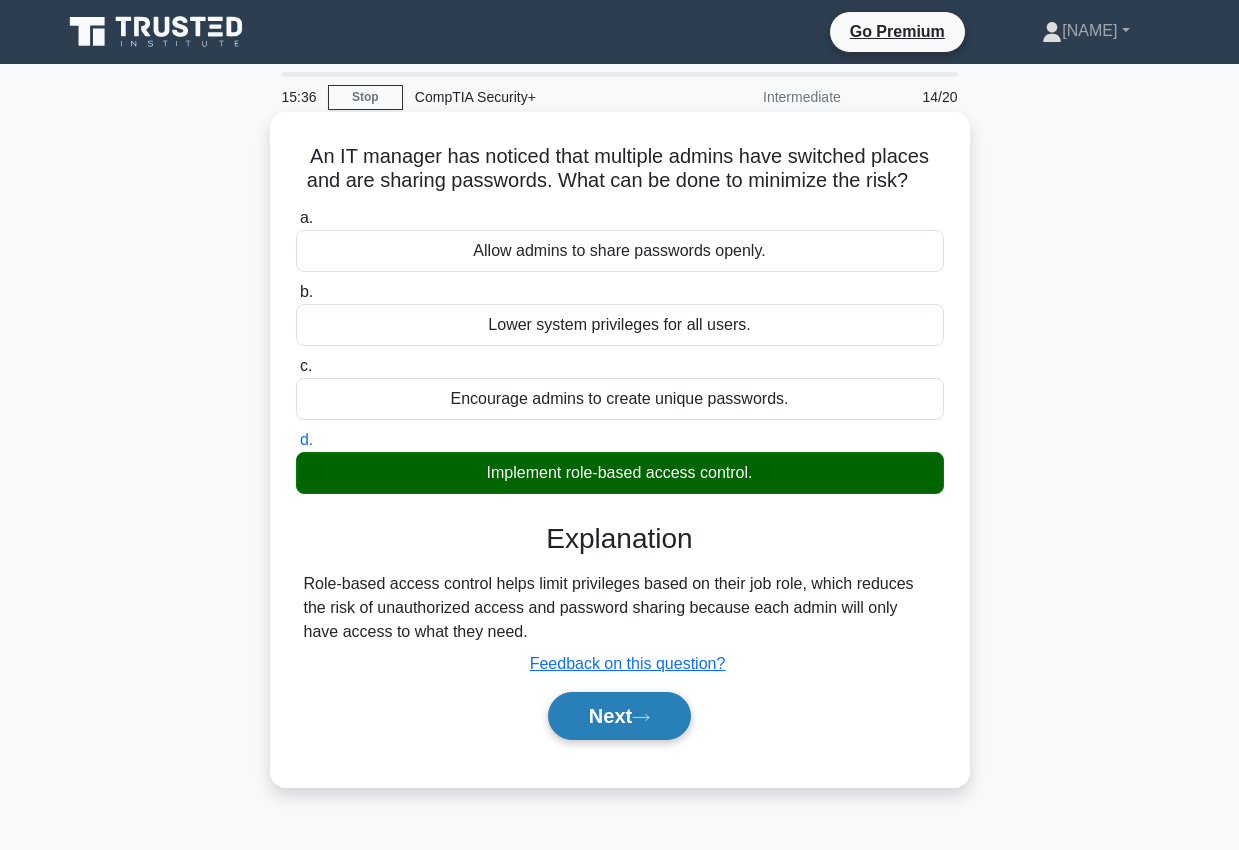 click on "Next" at bounding box center [619, 716] 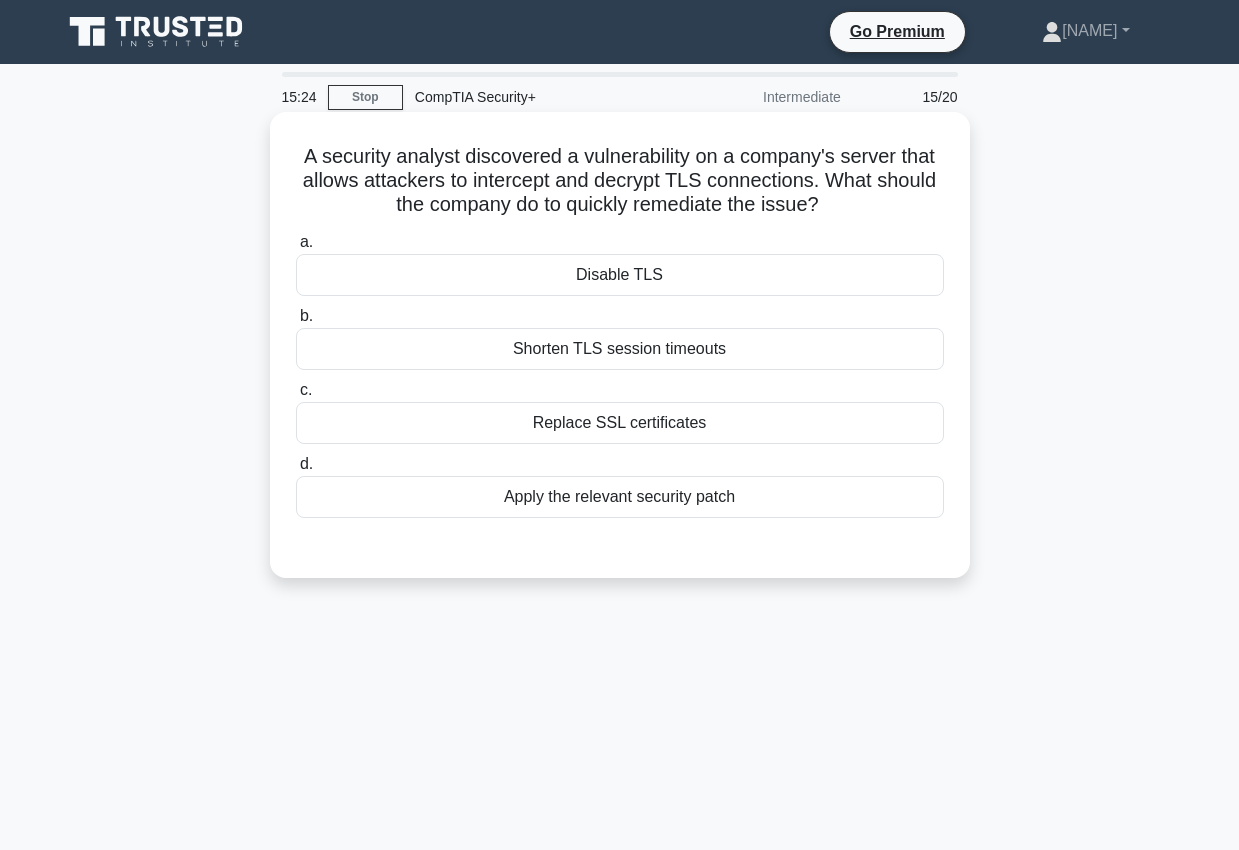 click on "Apply the relevant security patch" at bounding box center [620, 497] 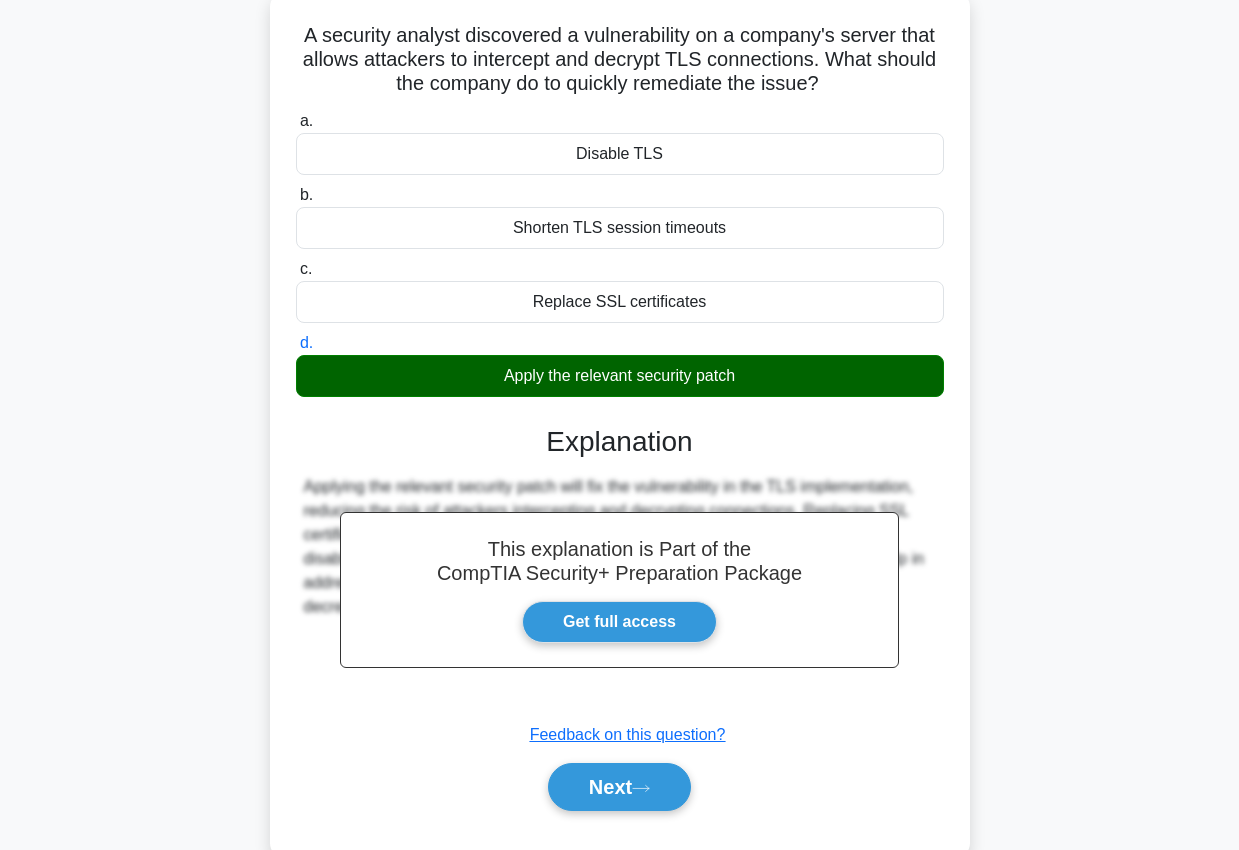 scroll, scrollTop: 137, scrollLeft: 0, axis: vertical 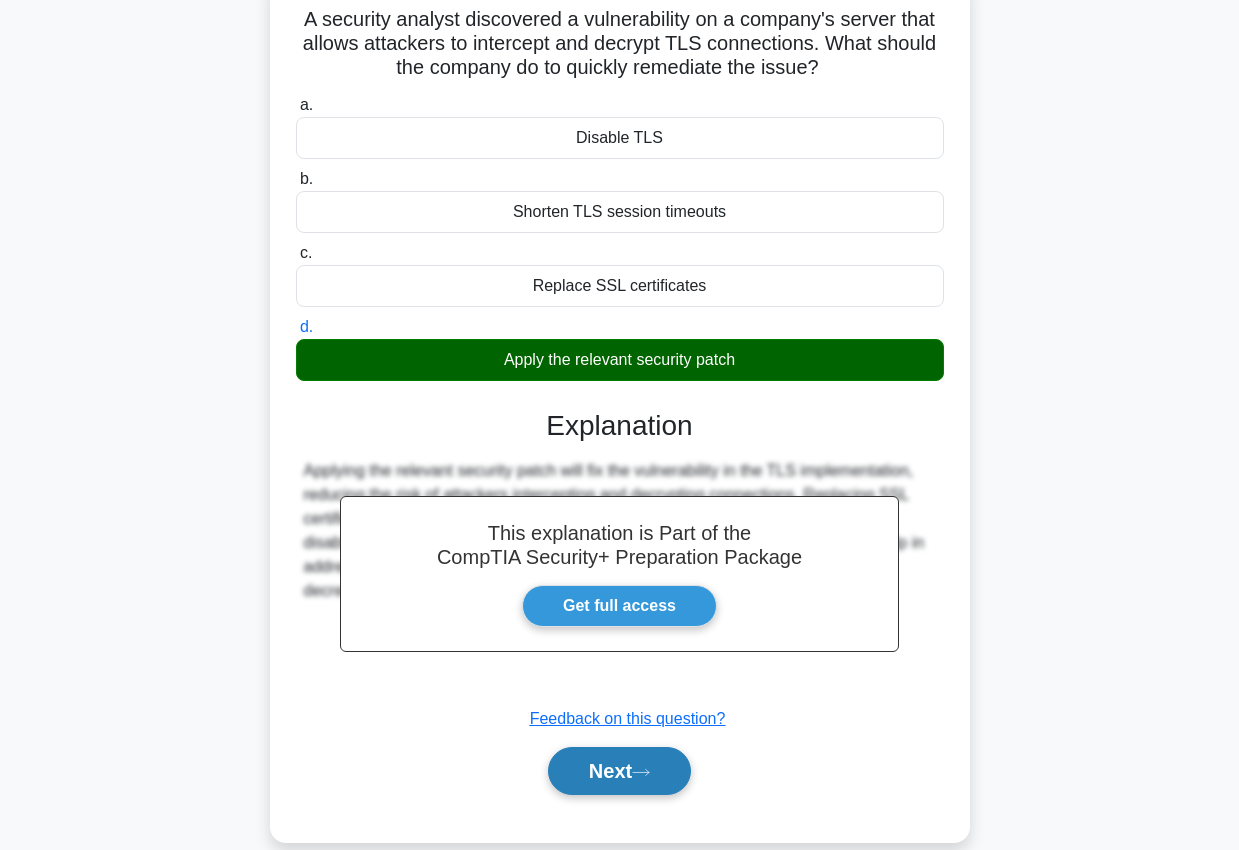 click on "Next" at bounding box center [619, 771] 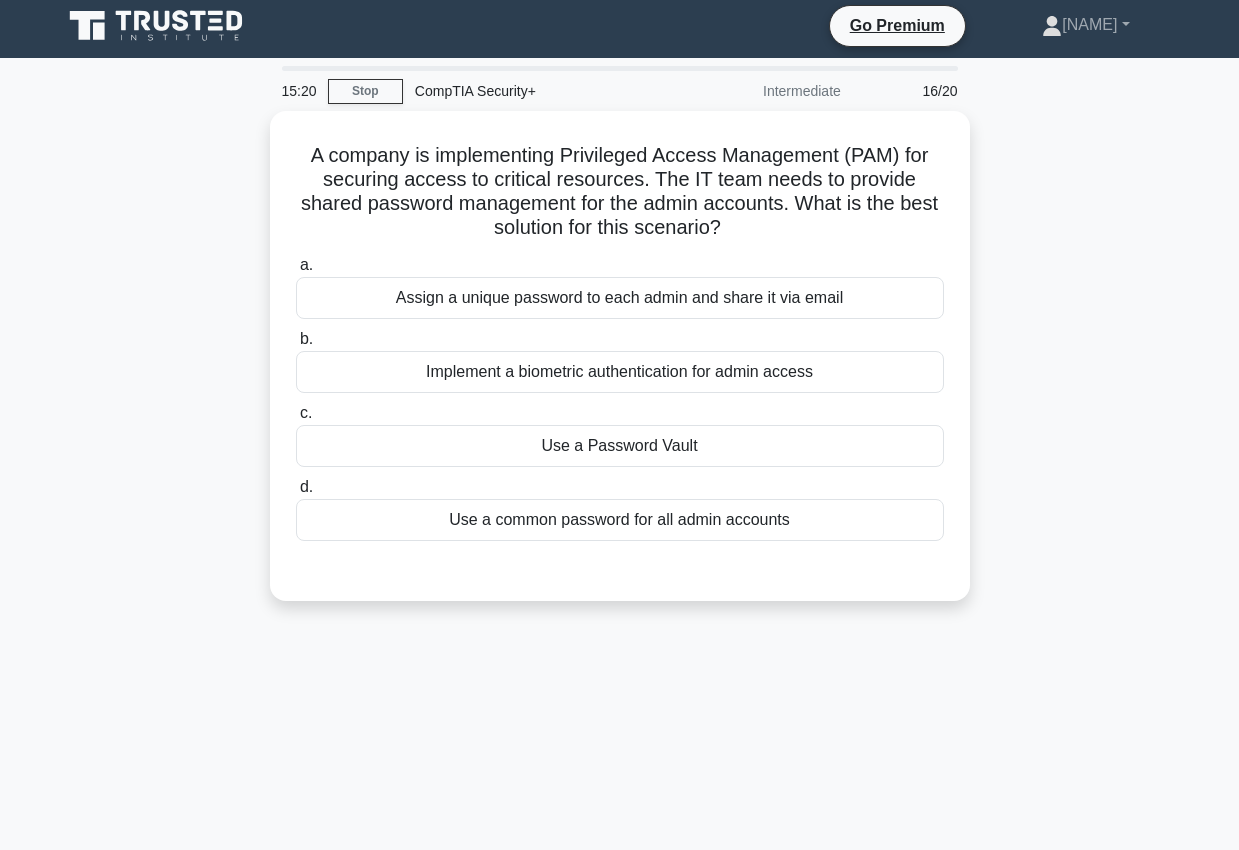 scroll, scrollTop: 0, scrollLeft: 0, axis: both 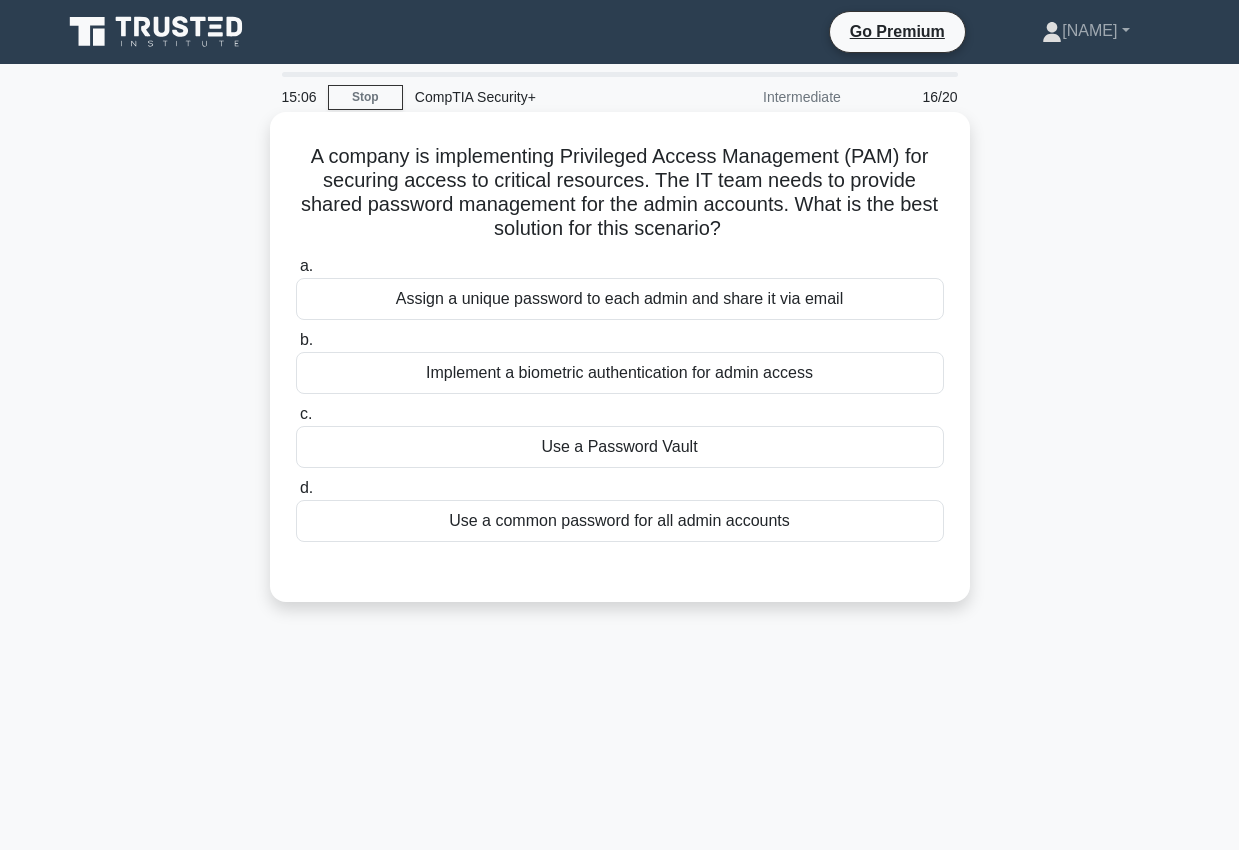 click on "Implement a biometric authentication for admin access" at bounding box center [620, 373] 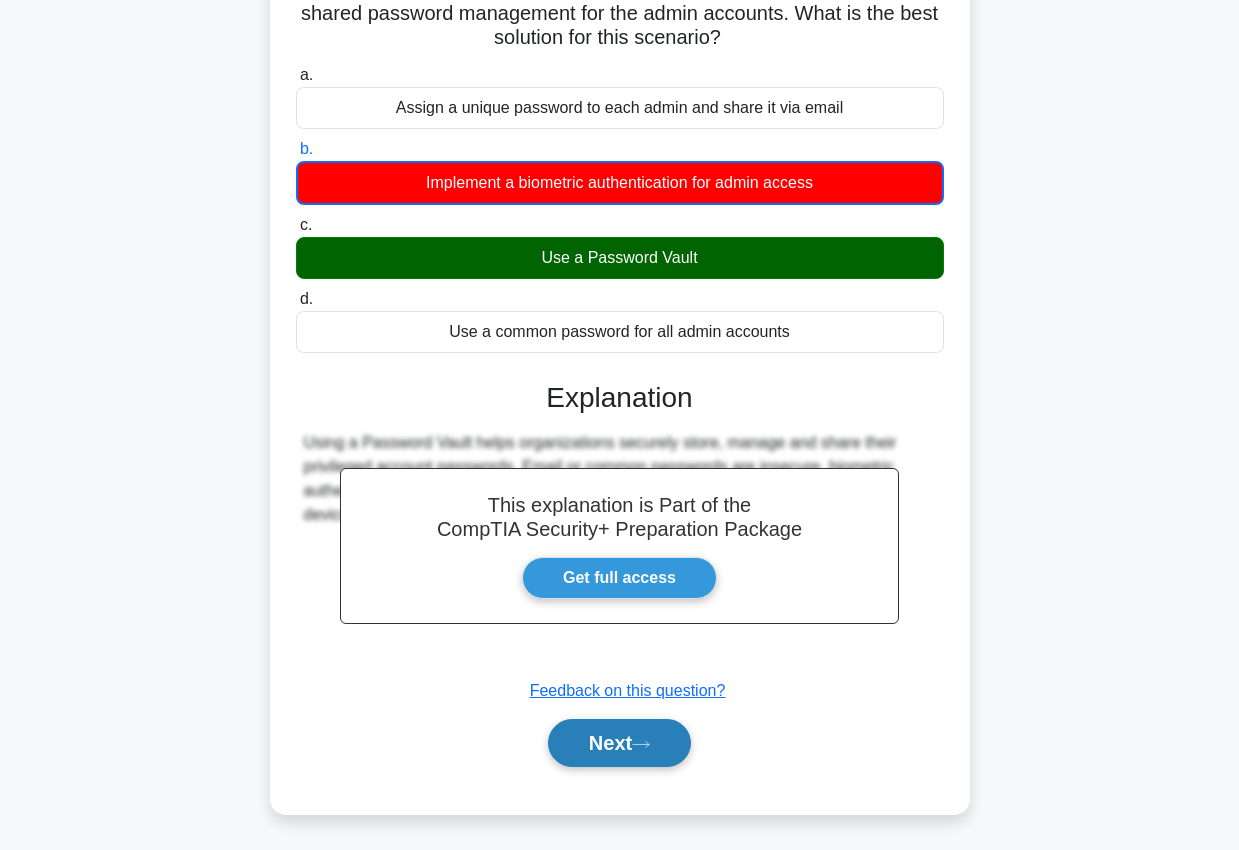 scroll, scrollTop: 207, scrollLeft: 0, axis: vertical 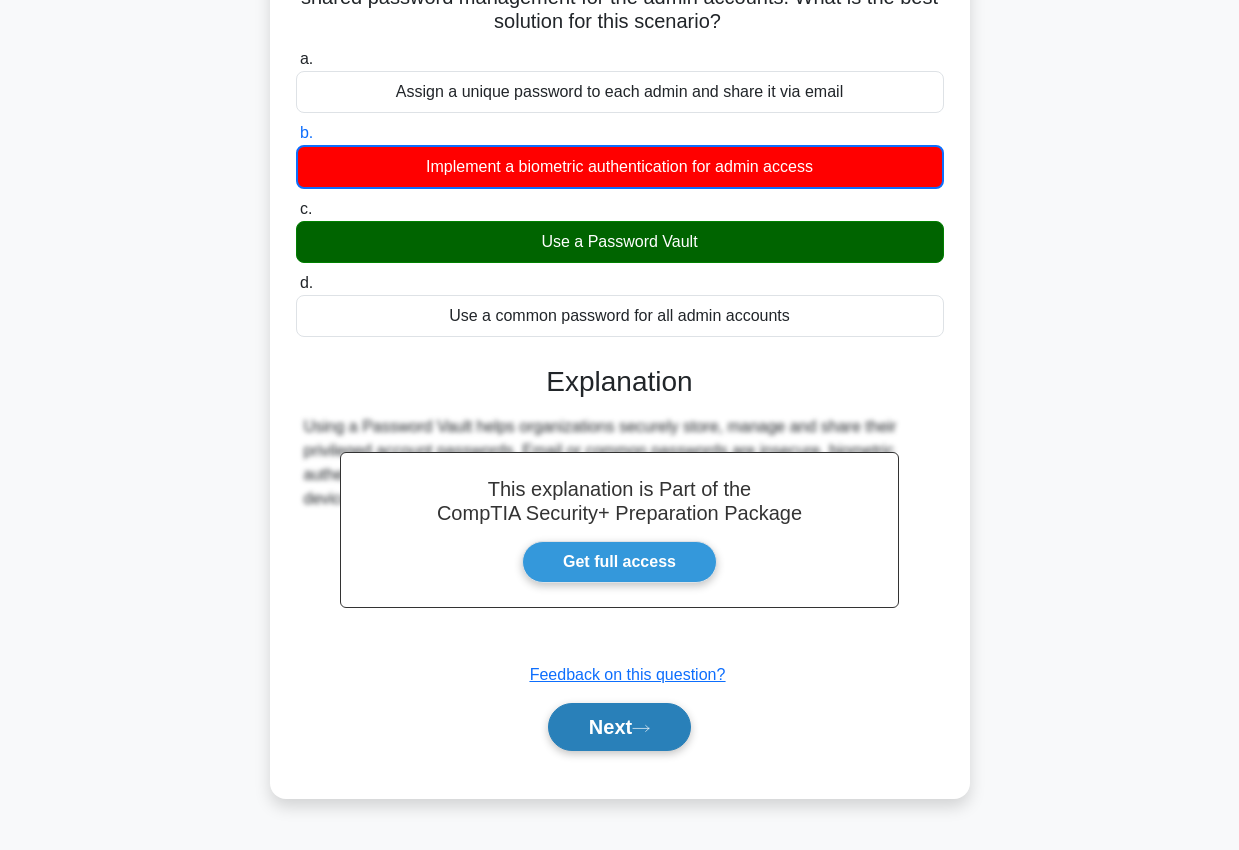 click on "Next" at bounding box center (619, 727) 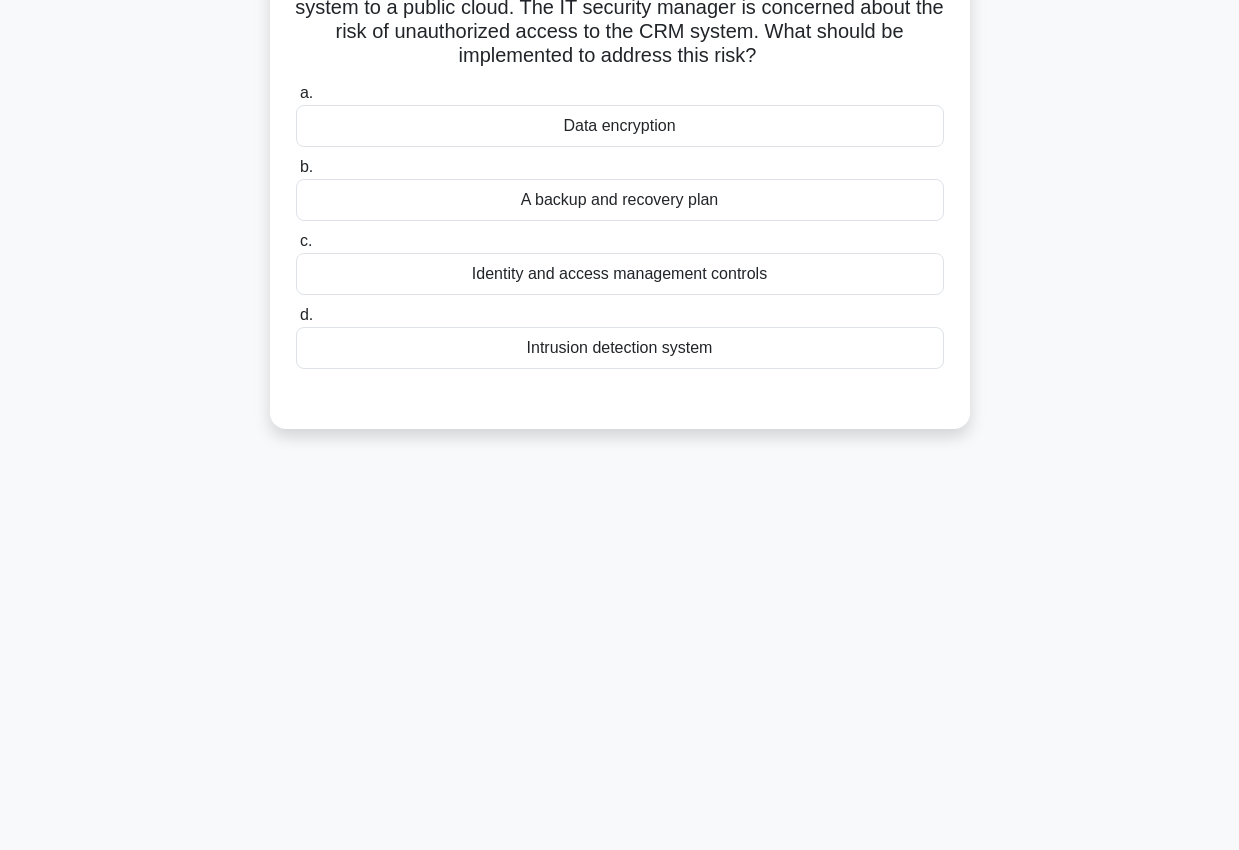 scroll, scrollTop: 0, scrollLeft: 0, axis: both 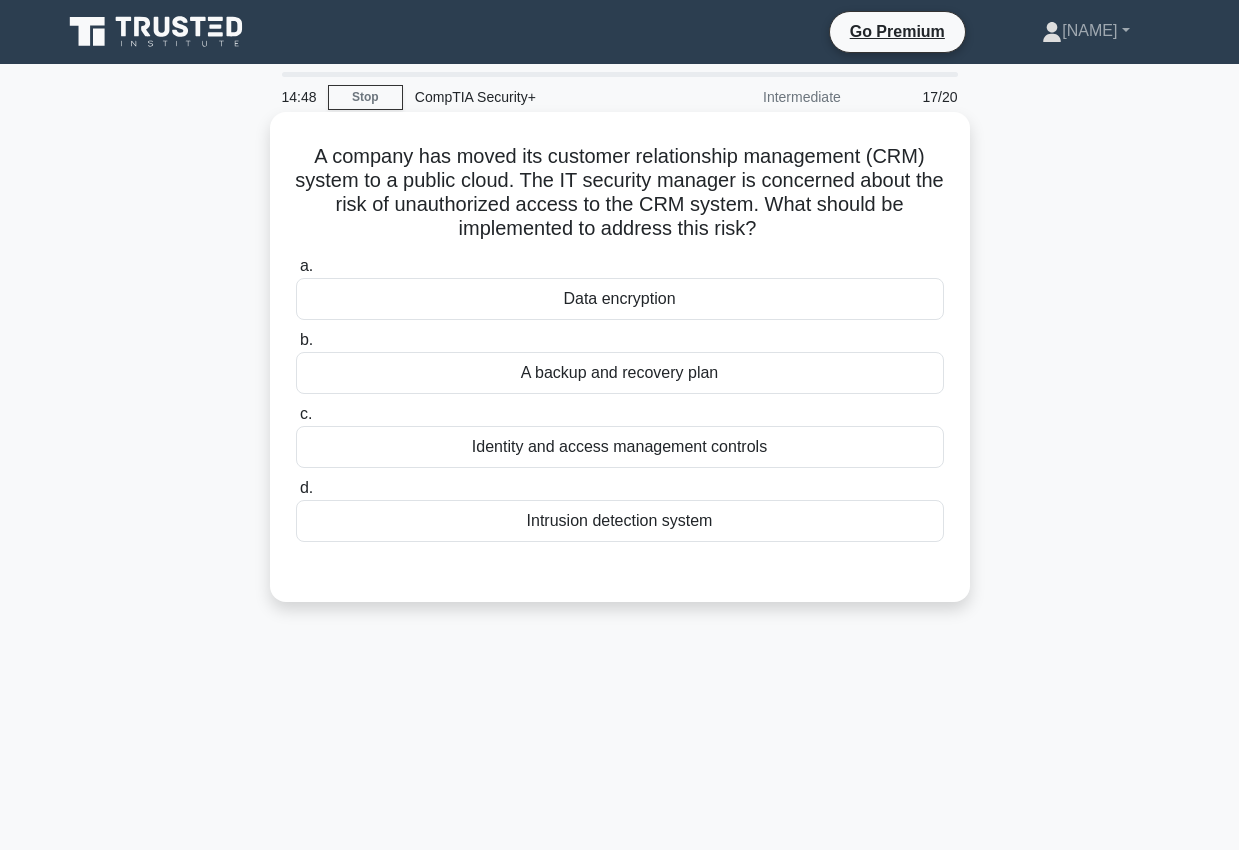 click on "Identity and access management controls" at bounding box center [620, 447] 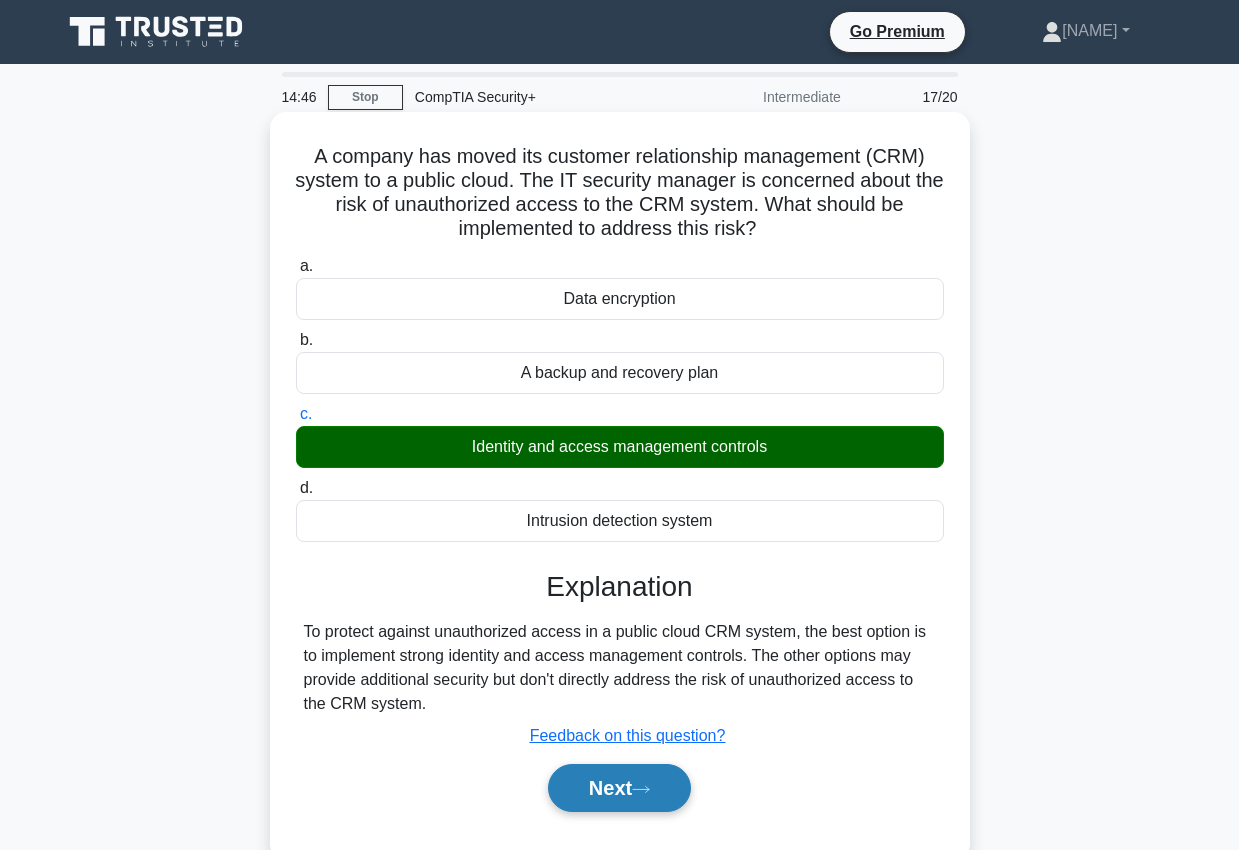 click on "Next" at bounding box center [619, 788] 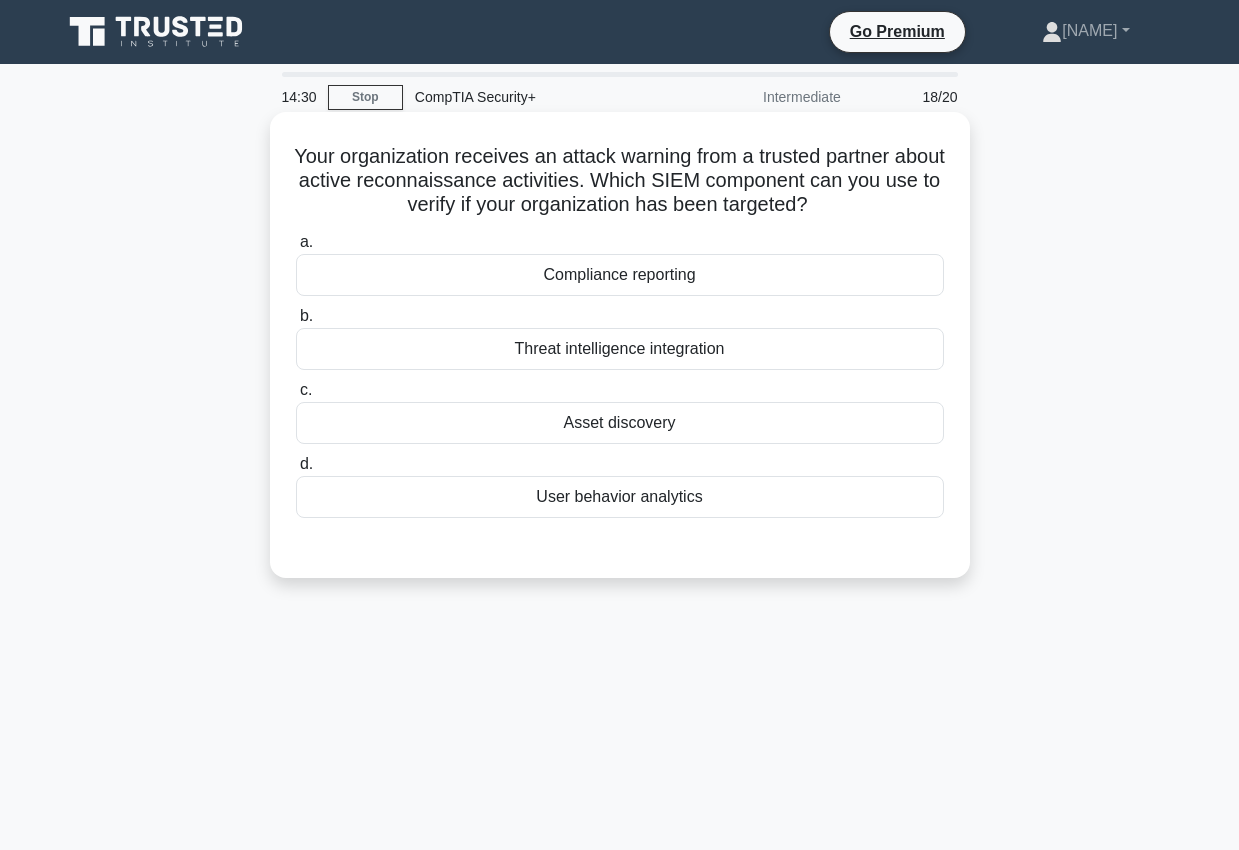 click on "User behavior analytics" at bounding box center [620, 497] 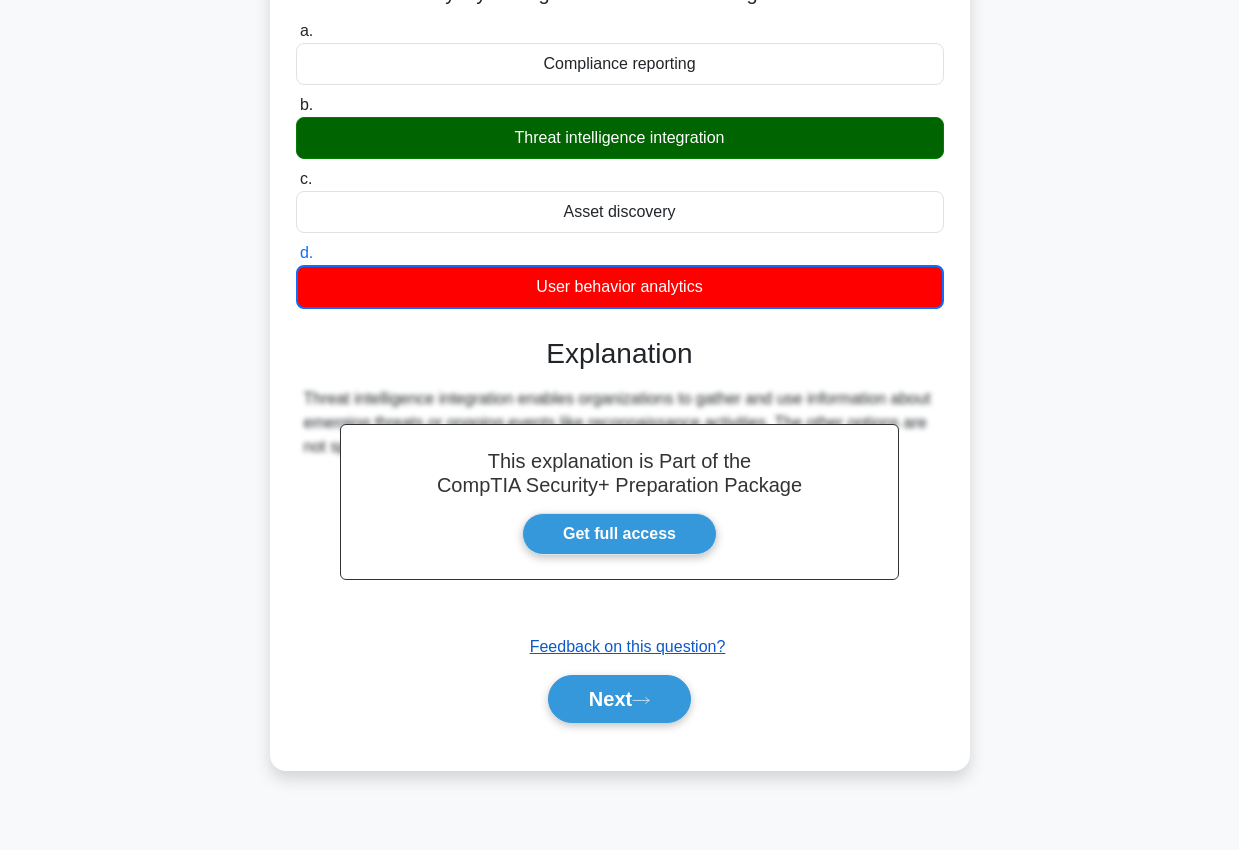 scroll, scrollTop: 230, scrollLeft: 0, axis: vertical 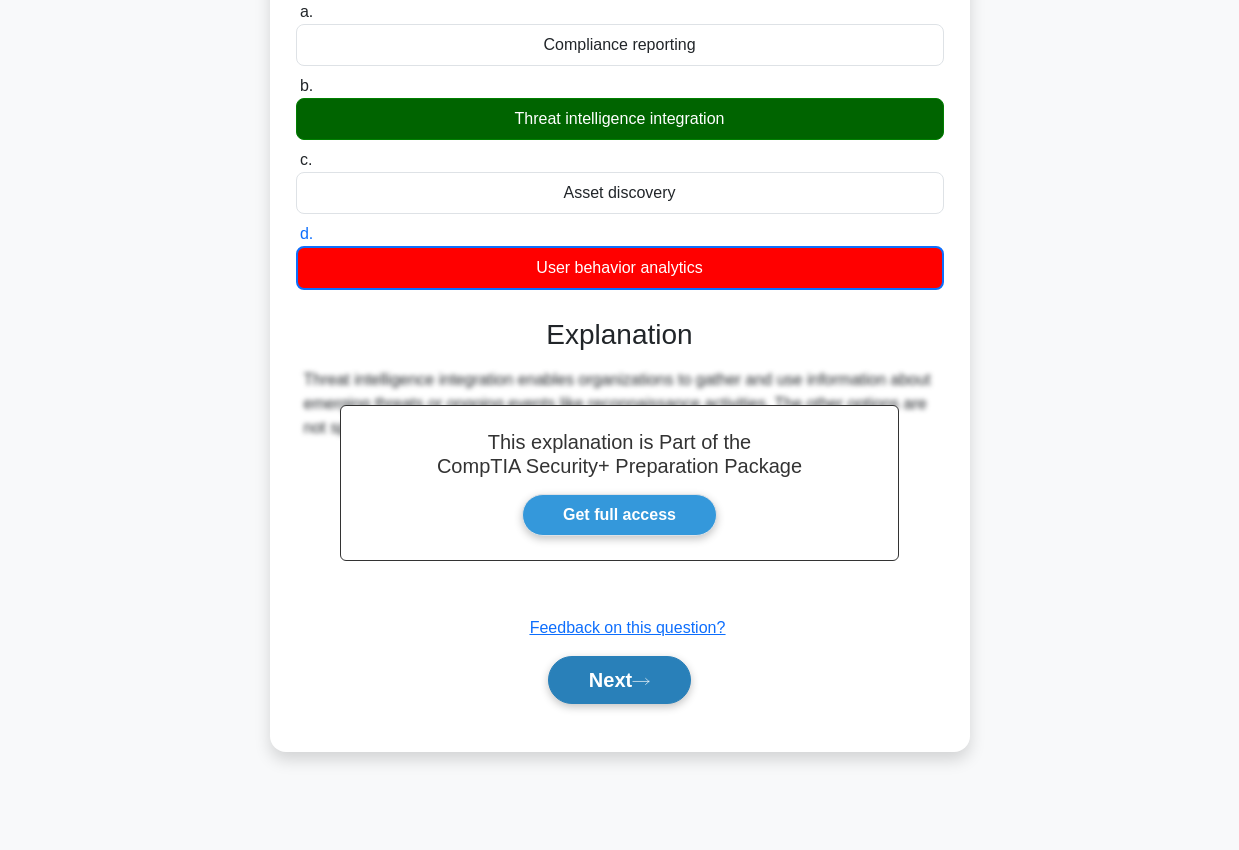 click on "Next" at bounding box center (619, 680) 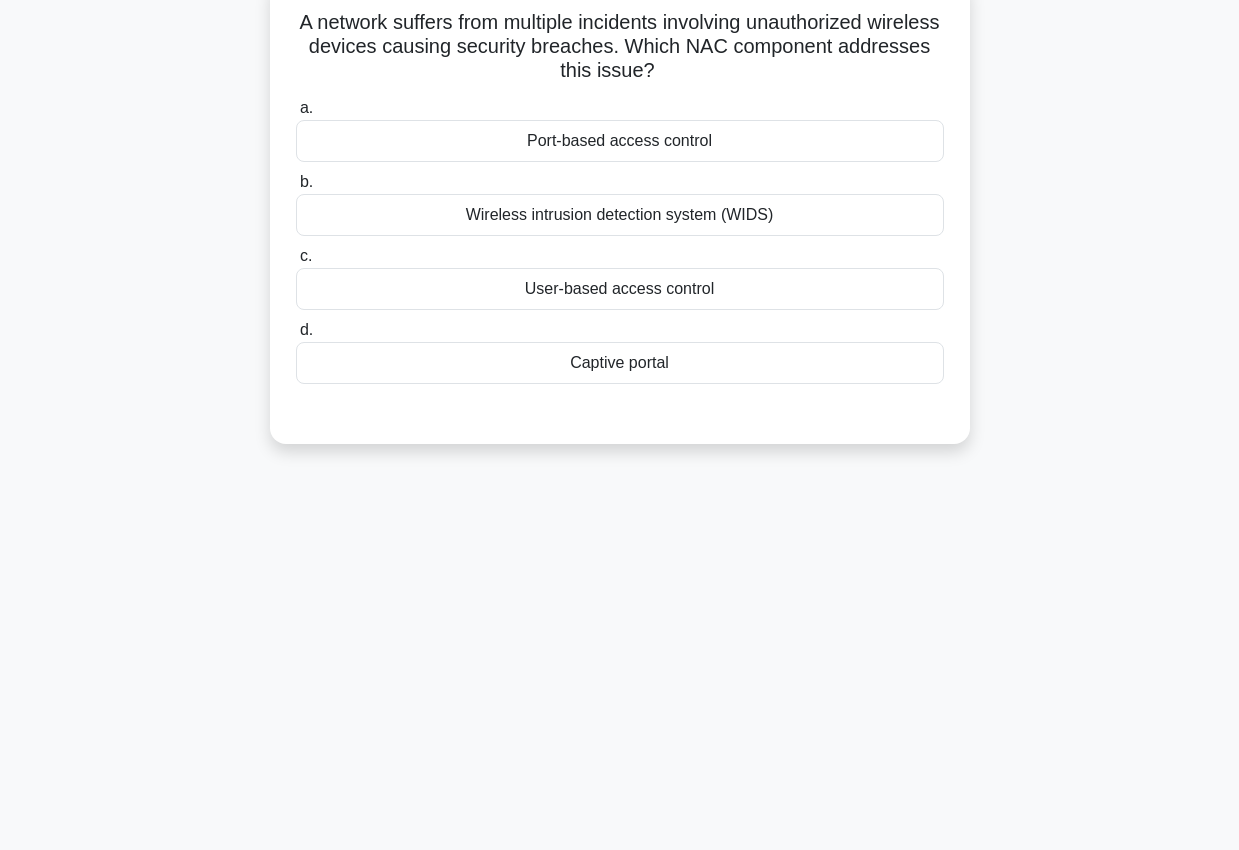 scroll, scrollTop: 0, scrollLeft: 0, axis: both 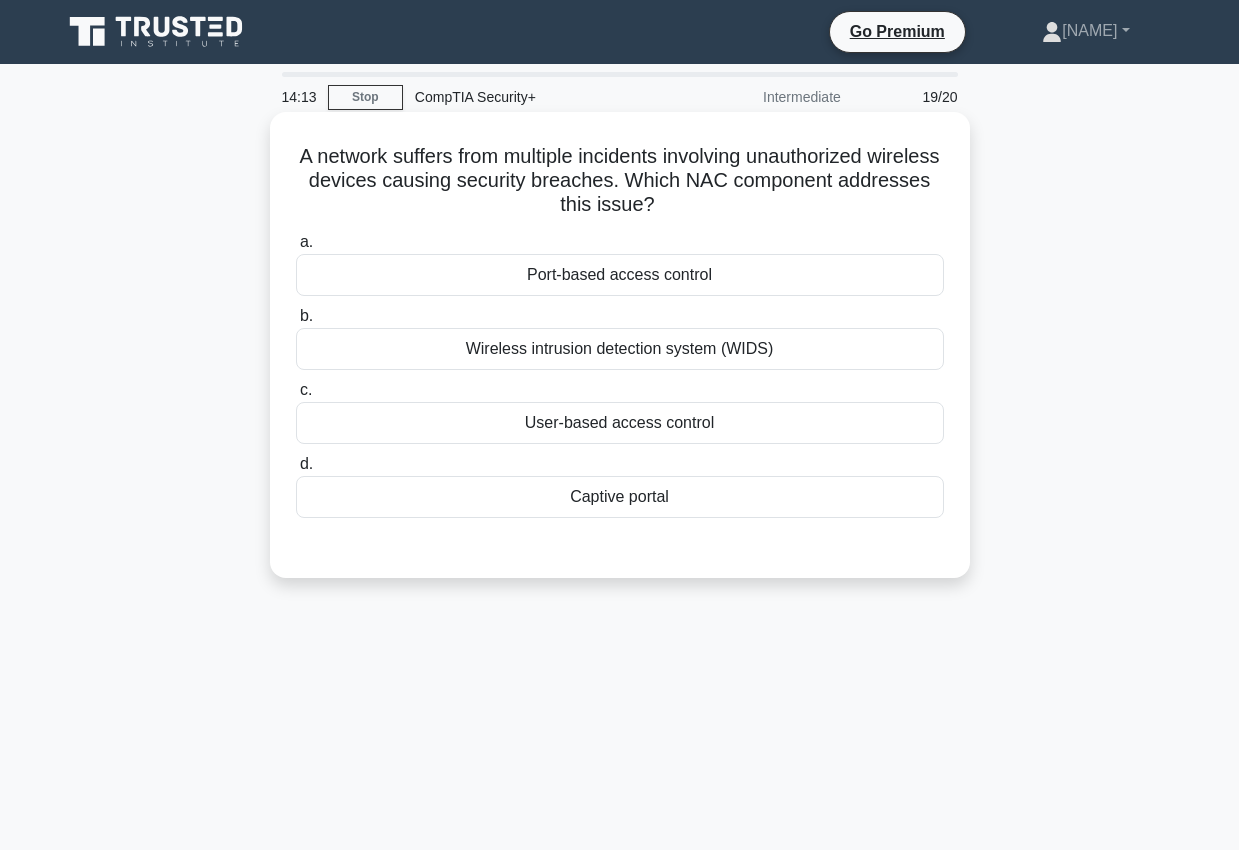 click on "Wireless intrusion detection system (WIDS)" at bounding box center [620, 349] 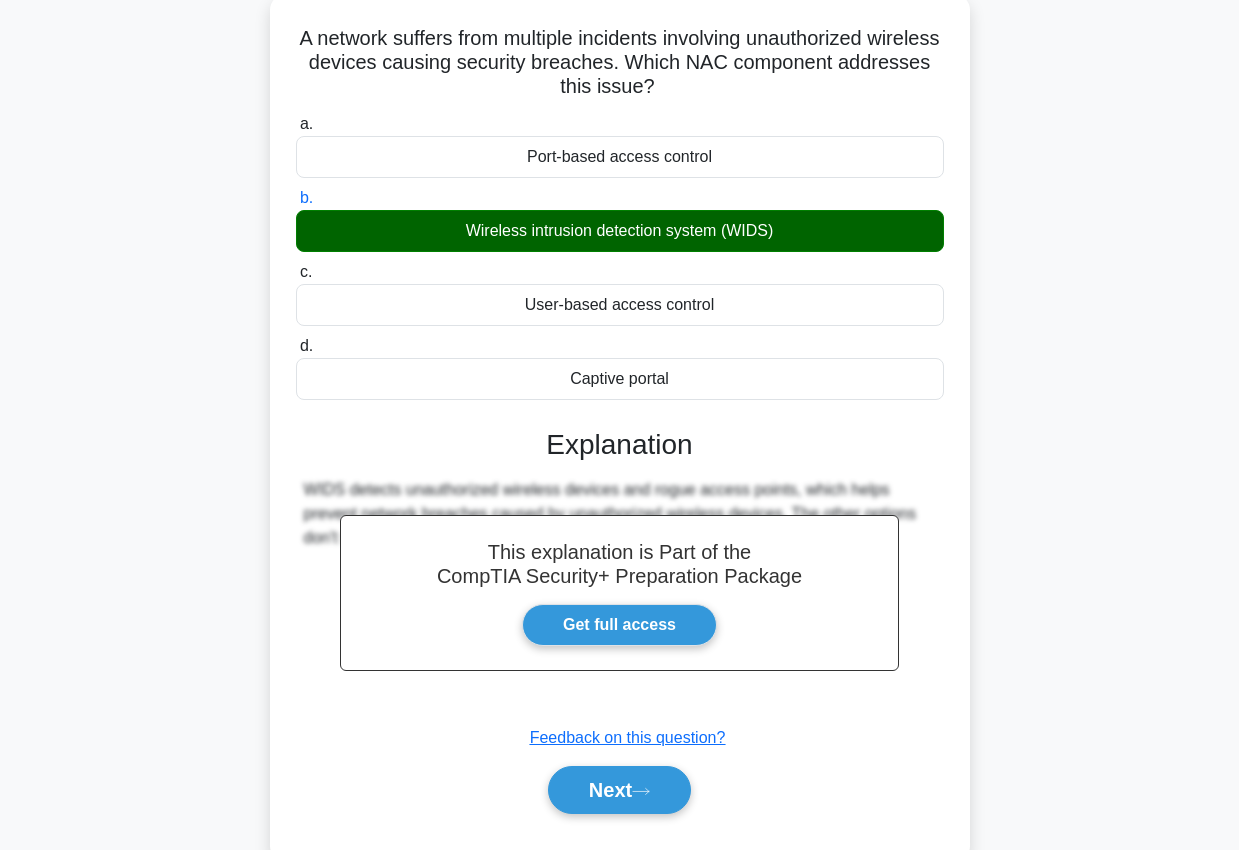 scroll, scrollTop: 230, scrollLeft: 0, axis: vertical 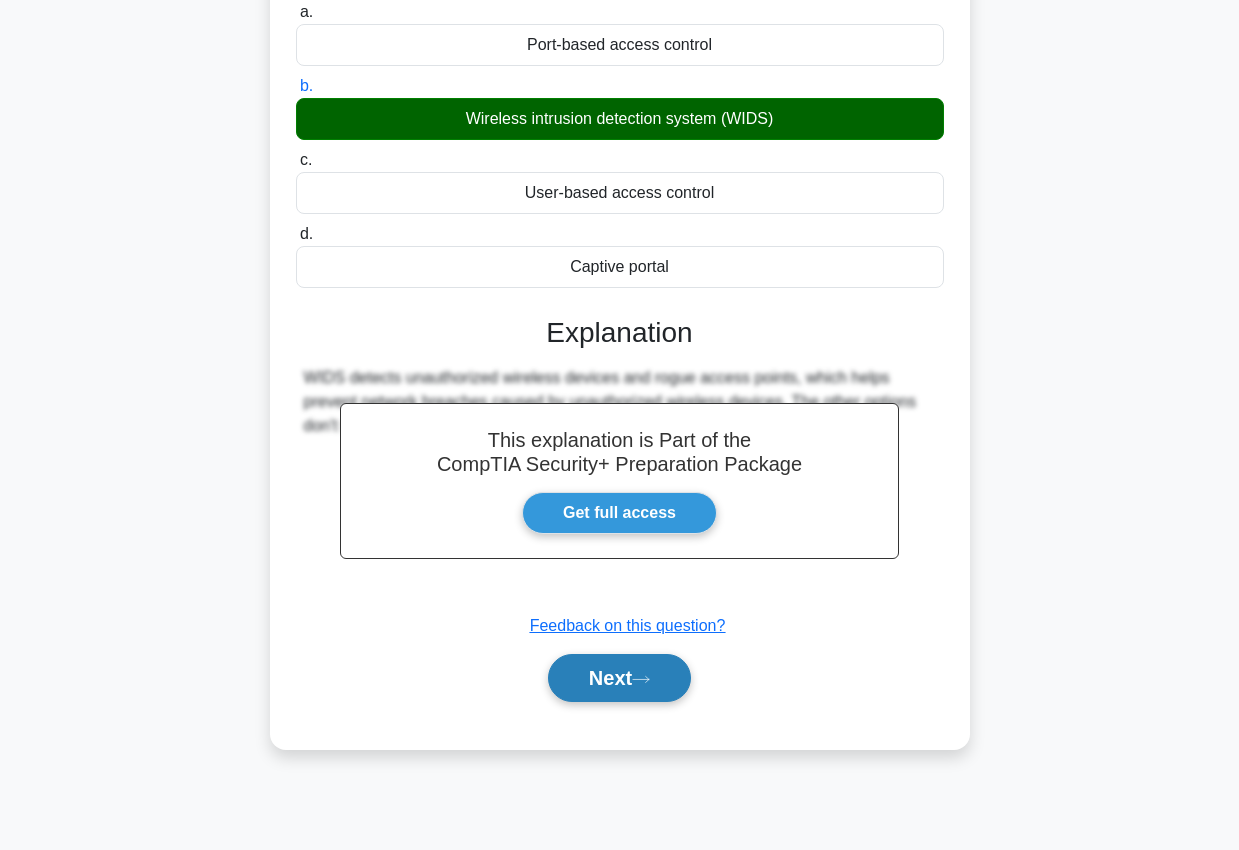 click on "Next" at bounding box center [619, 678] 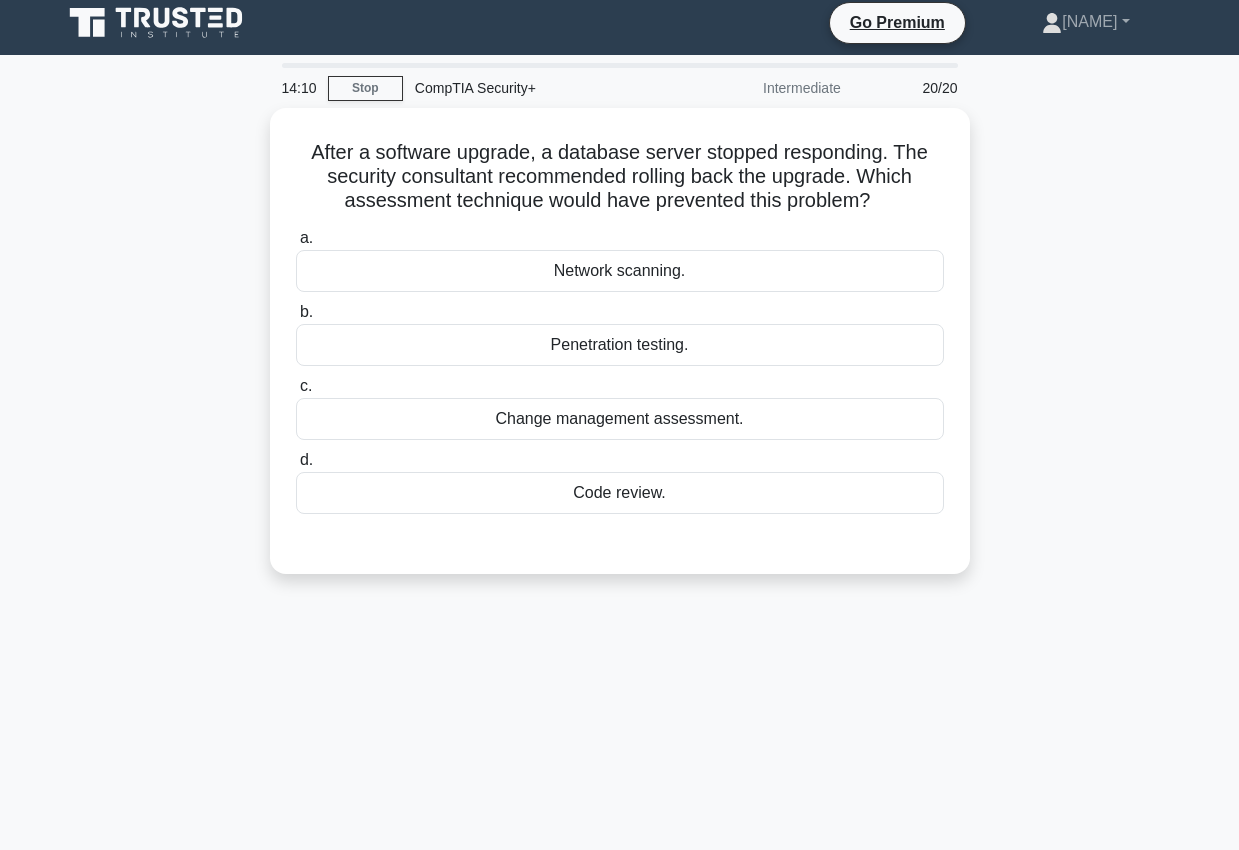 scroll, scrollTop: 0, scrollLeft: 0, axis: both 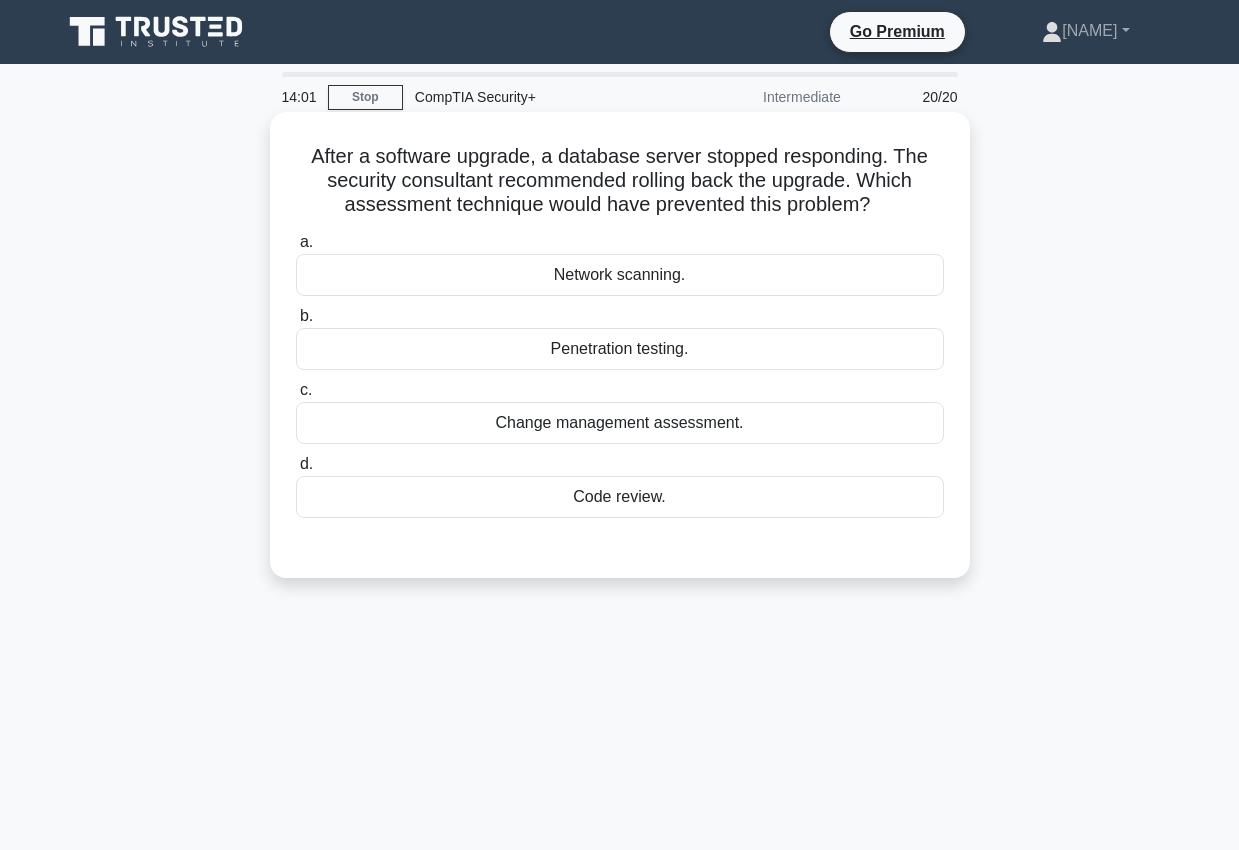 click on "Change management assessment." at bounding box center (620, 423) 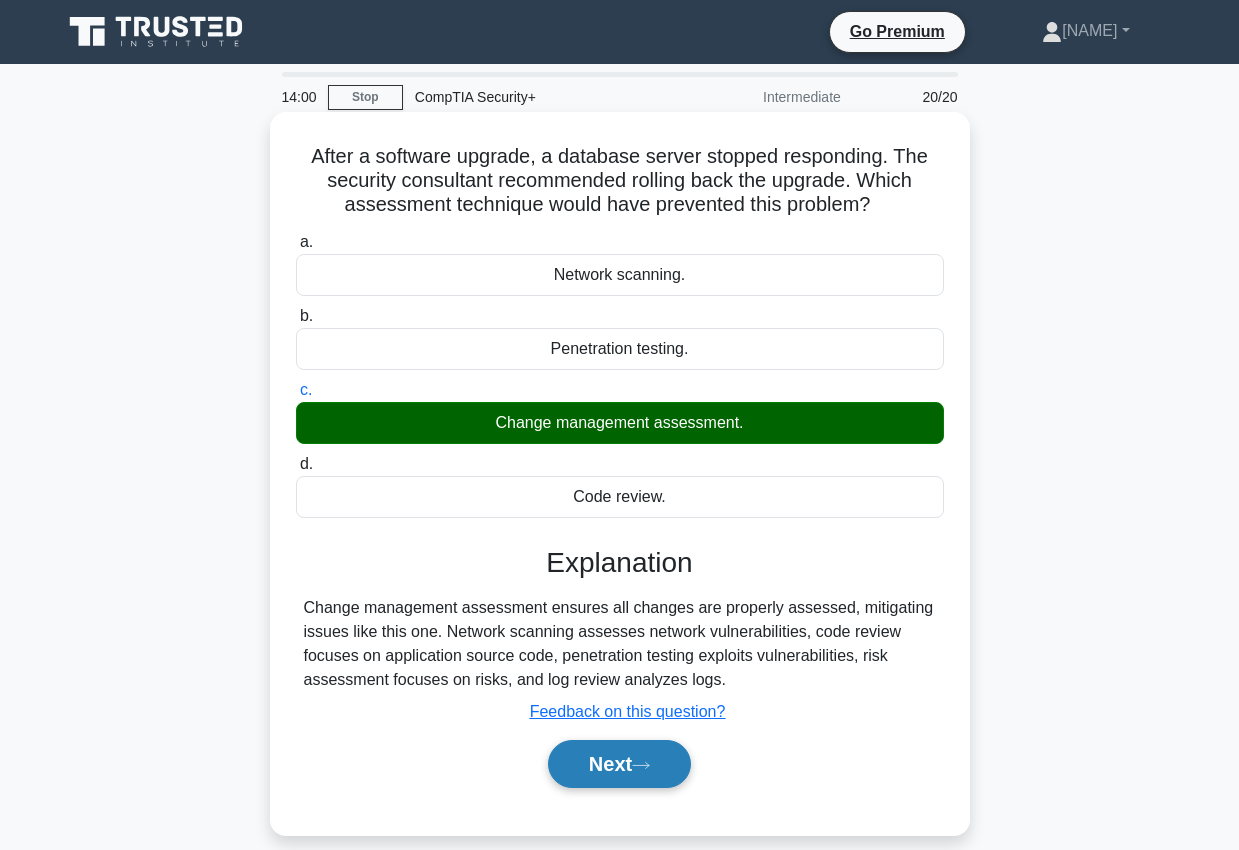 click on "Next" at bounding box center (619, 764) 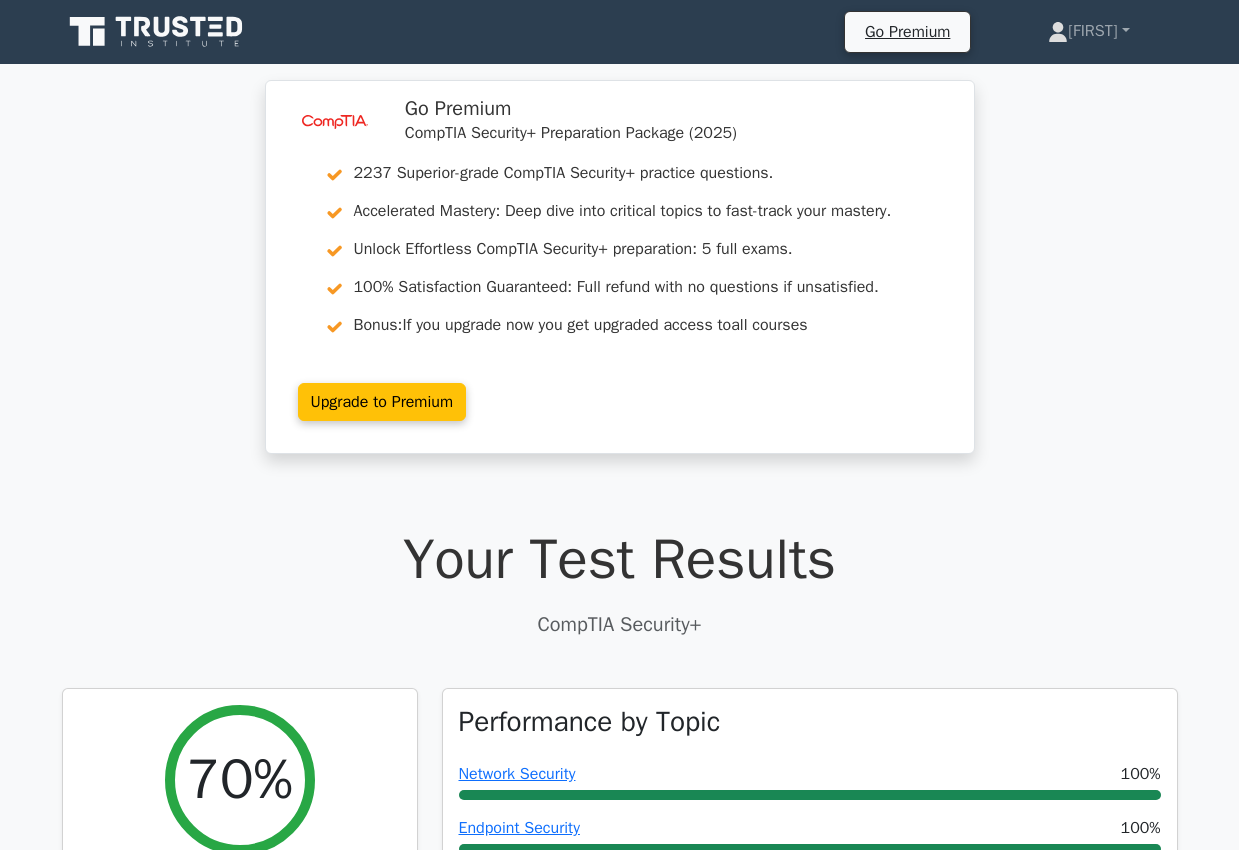 scroll, scrollTop: 0, scrollLeft: 0, axis: both 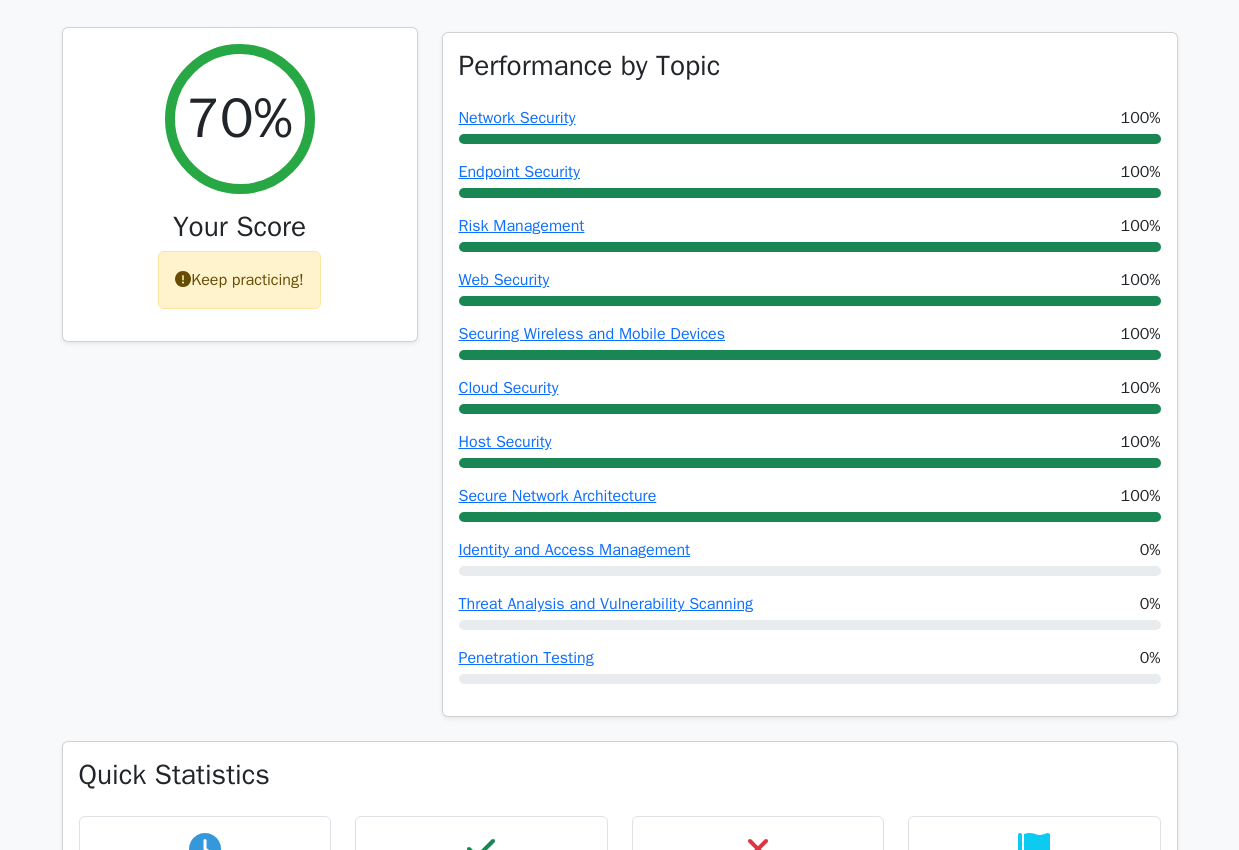 click at bounding box center (183, 279) 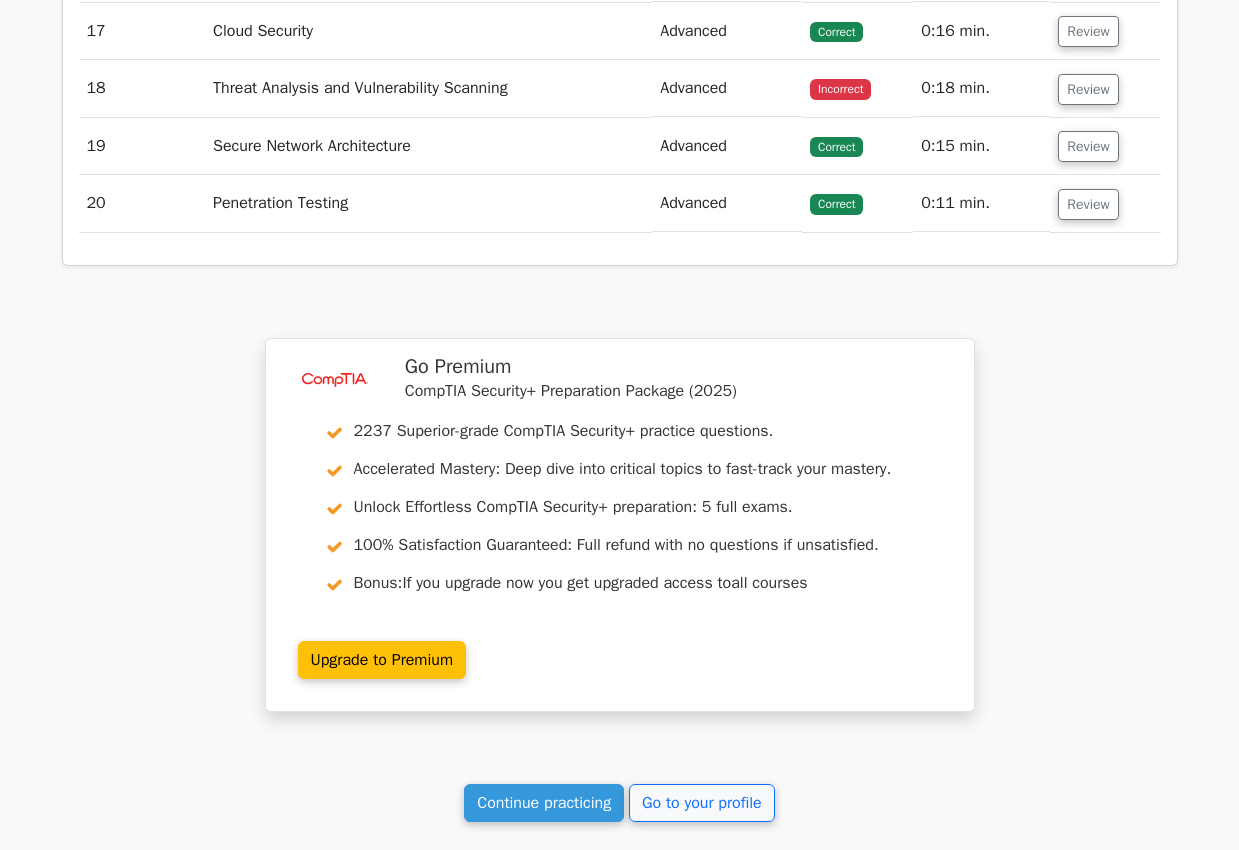 scroll, scrollTop: 3640, scrollLeft: 0, axis: vertical 